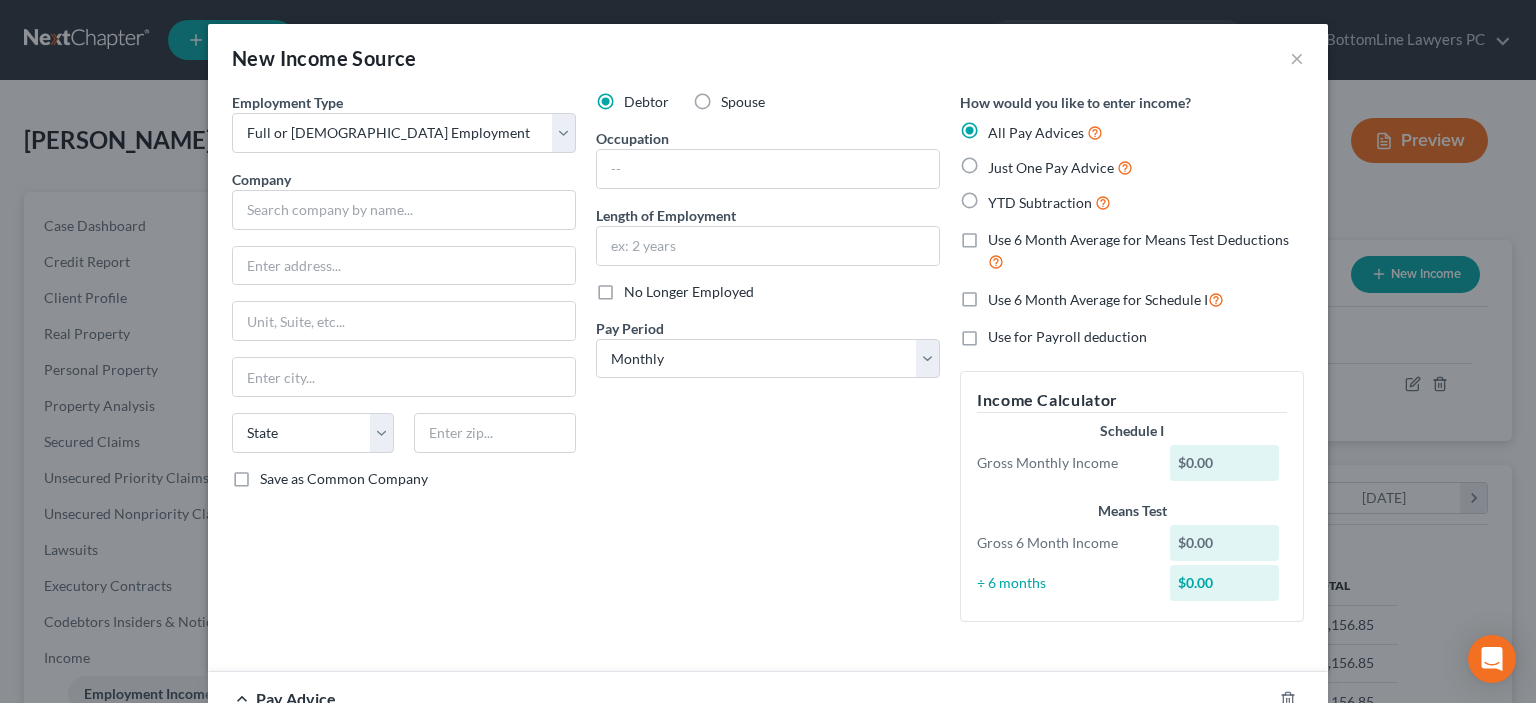 select on "0" 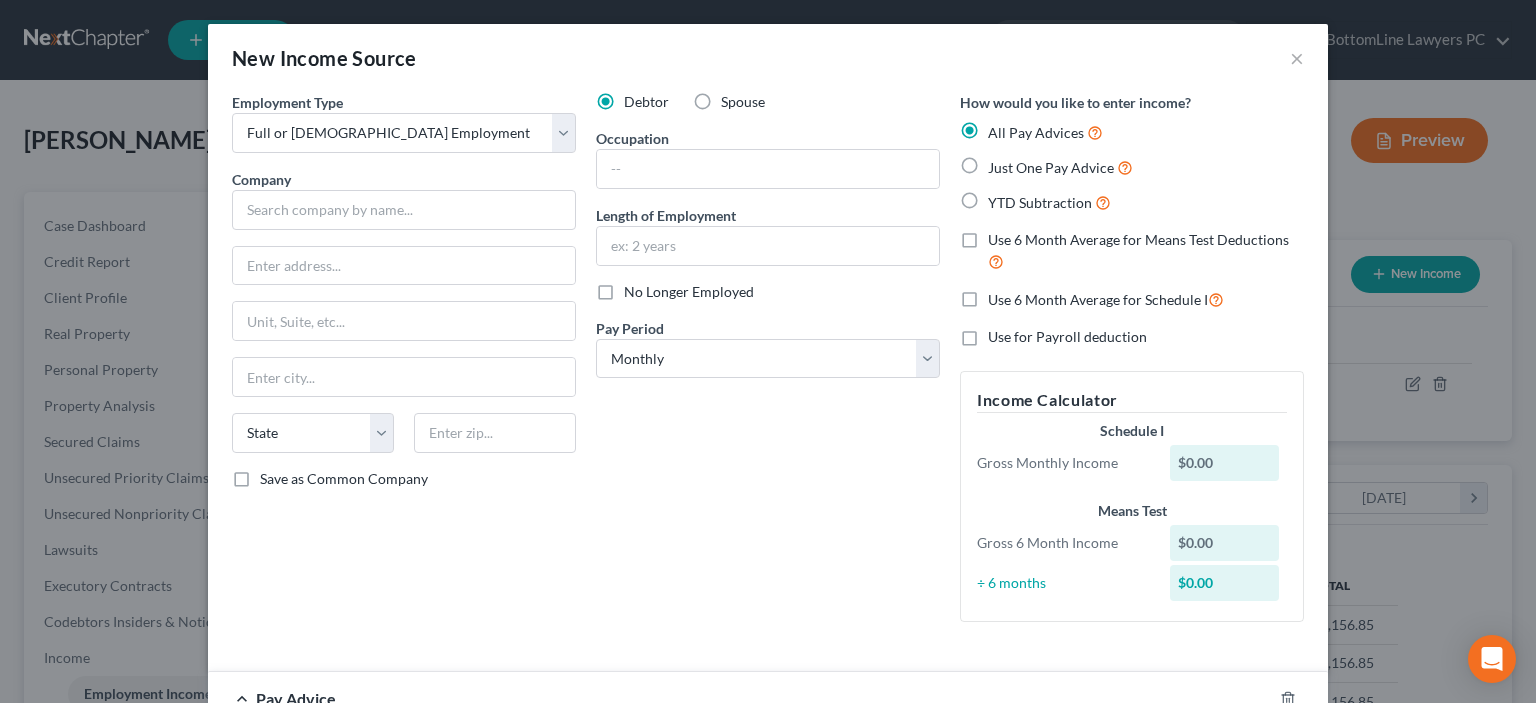 scroll, scrollTop: 0, scrollLeft: 0, axis: both 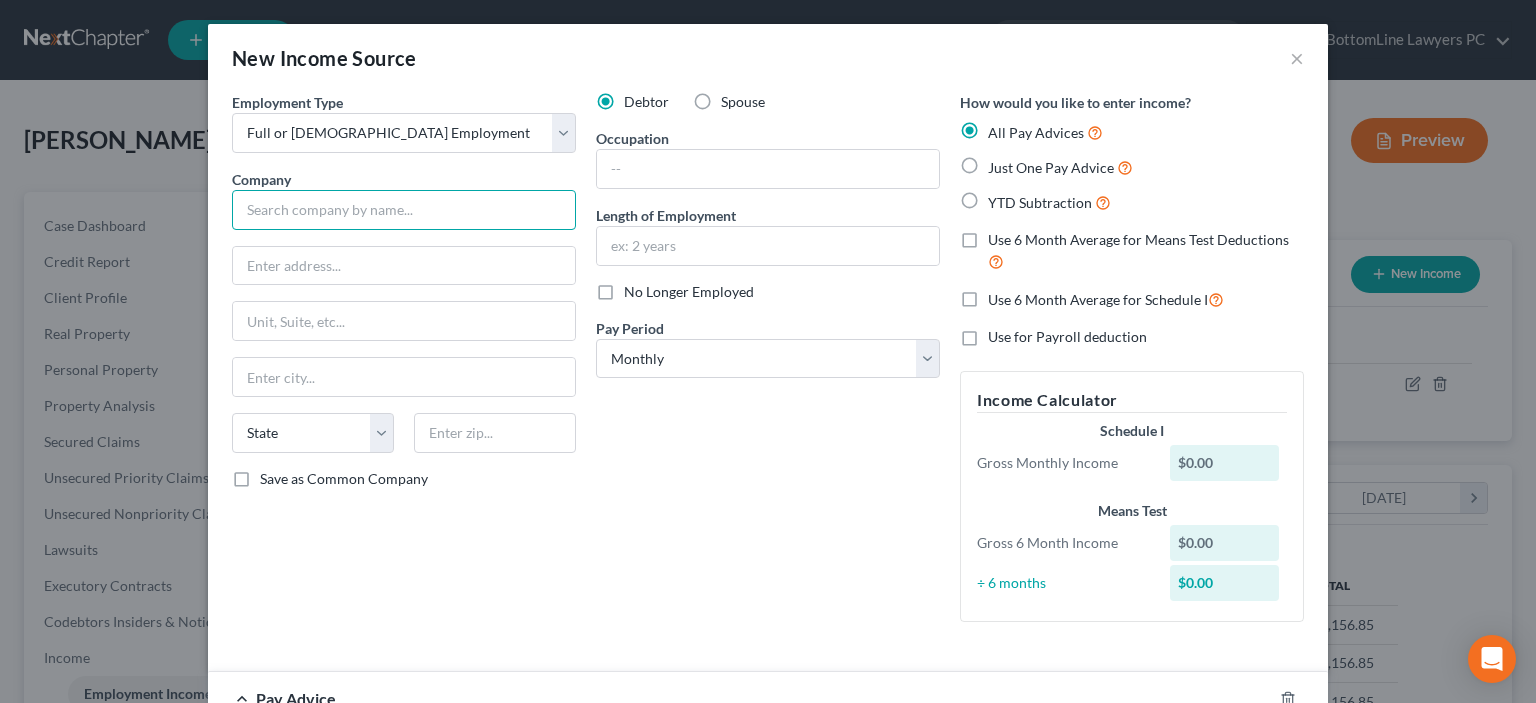 click at bounding box center (404, 210) 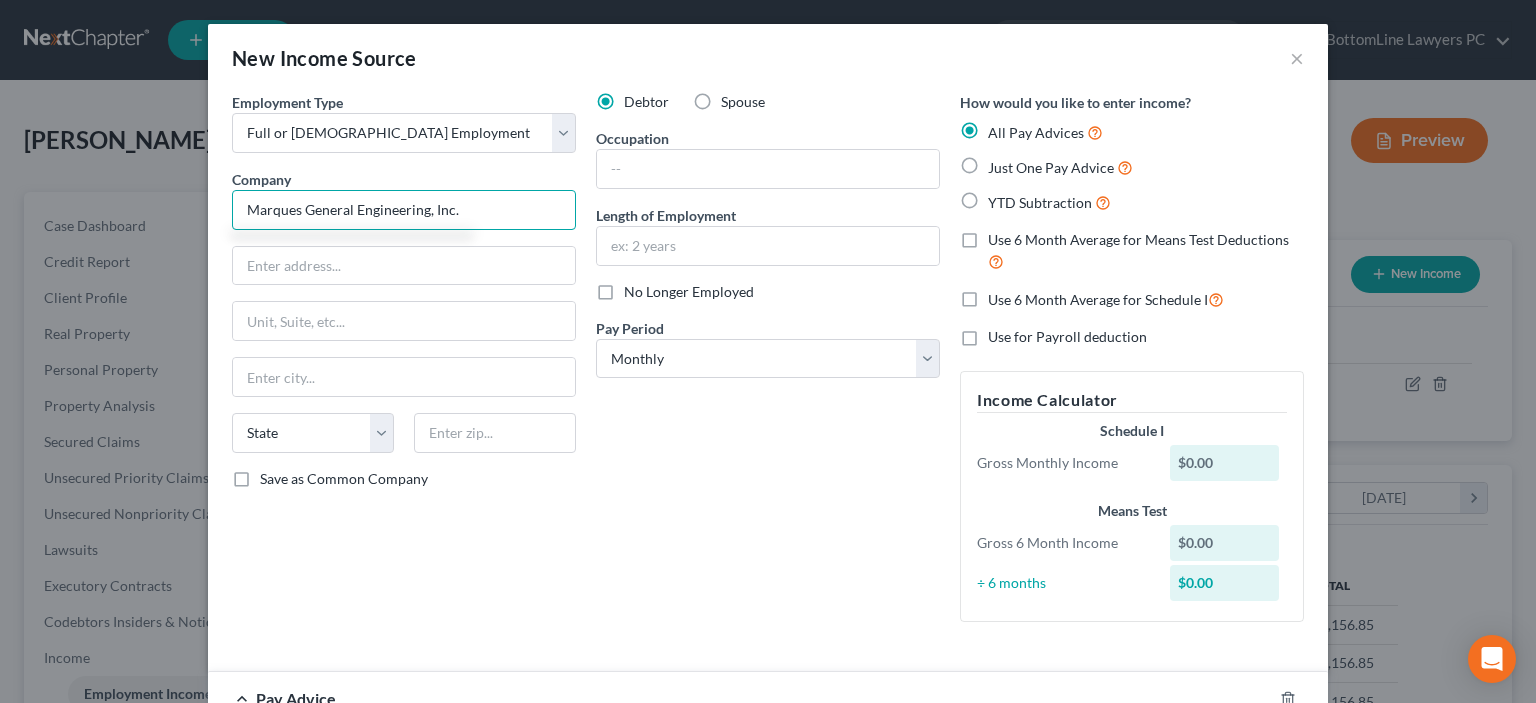 type on "Marques General Engineering, Inc." 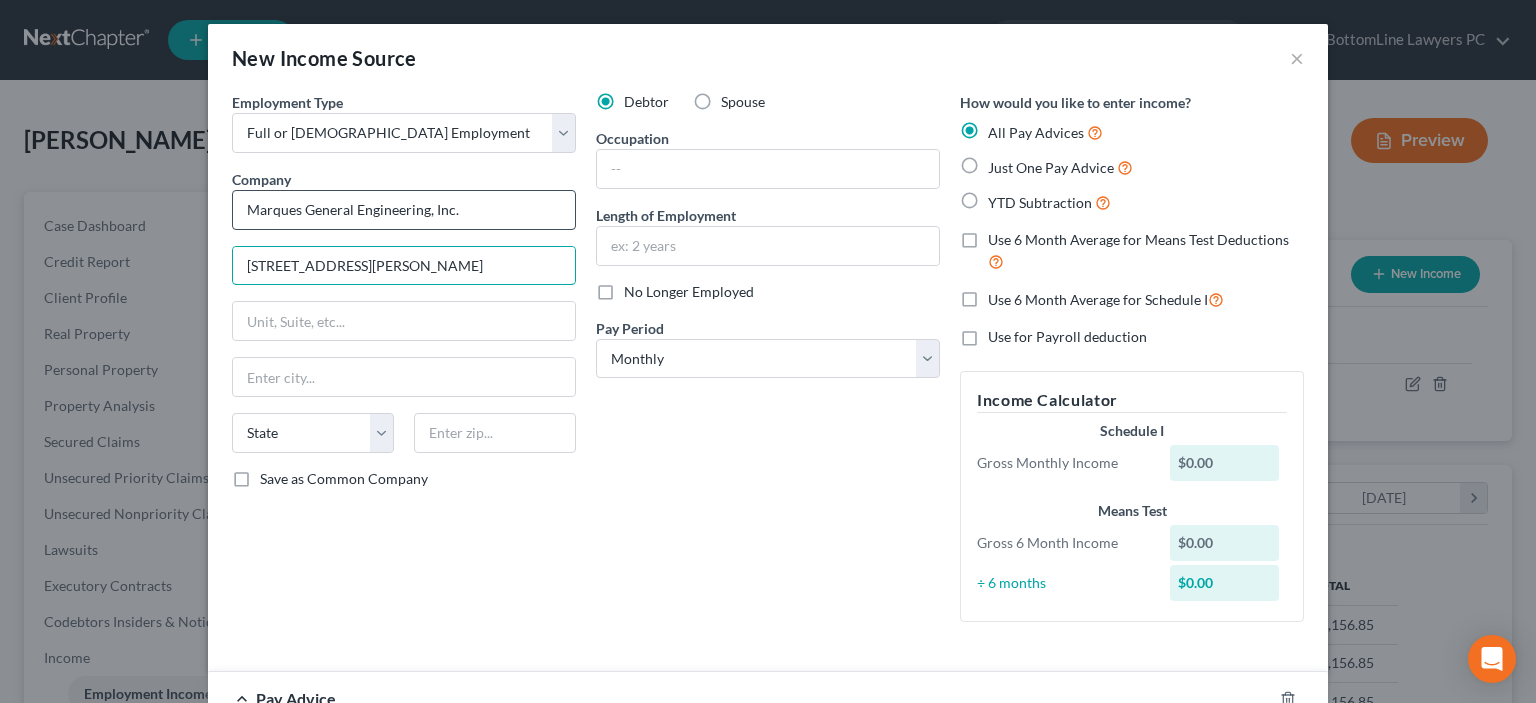 type on "[STREET_ADDRESS][PERSON_NAME]" 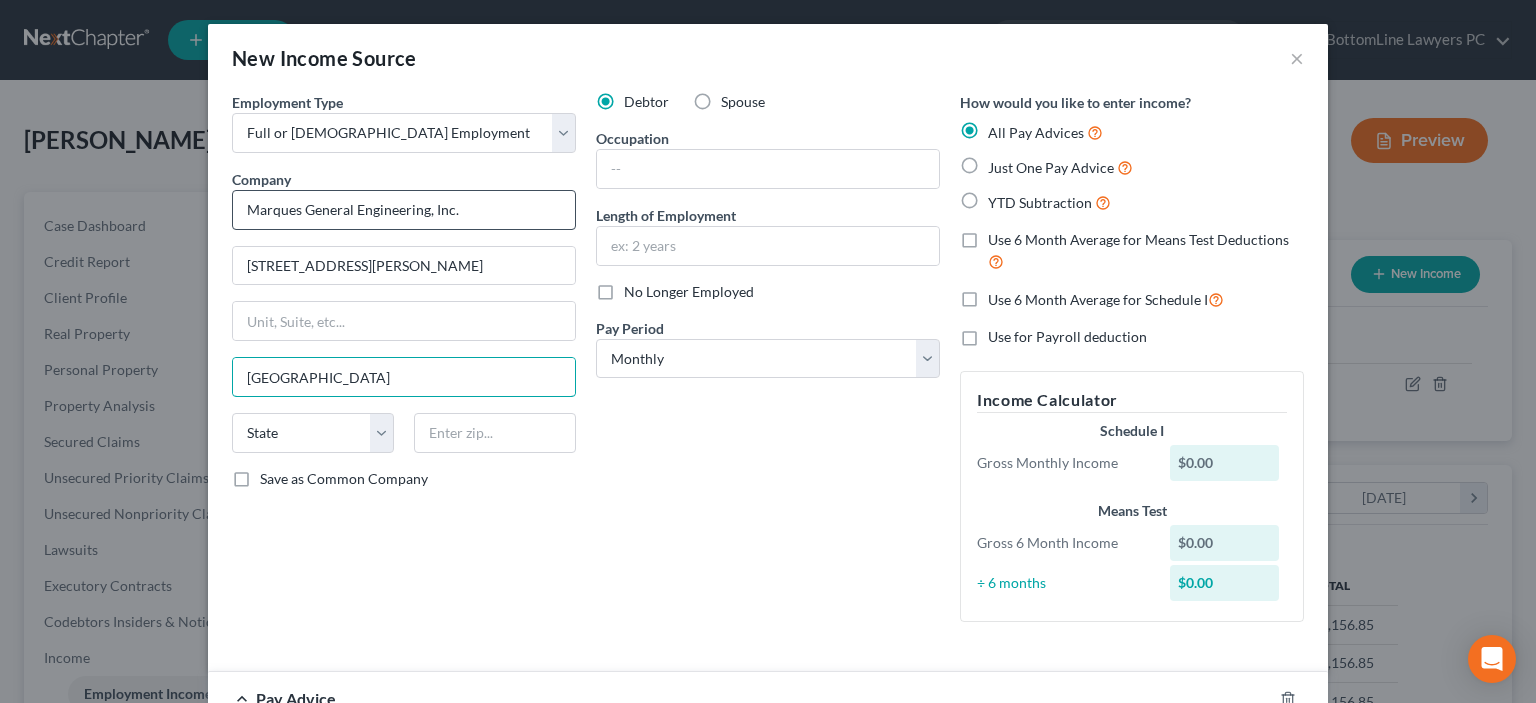 type on "[GEOGRAPHIC_DATA]" 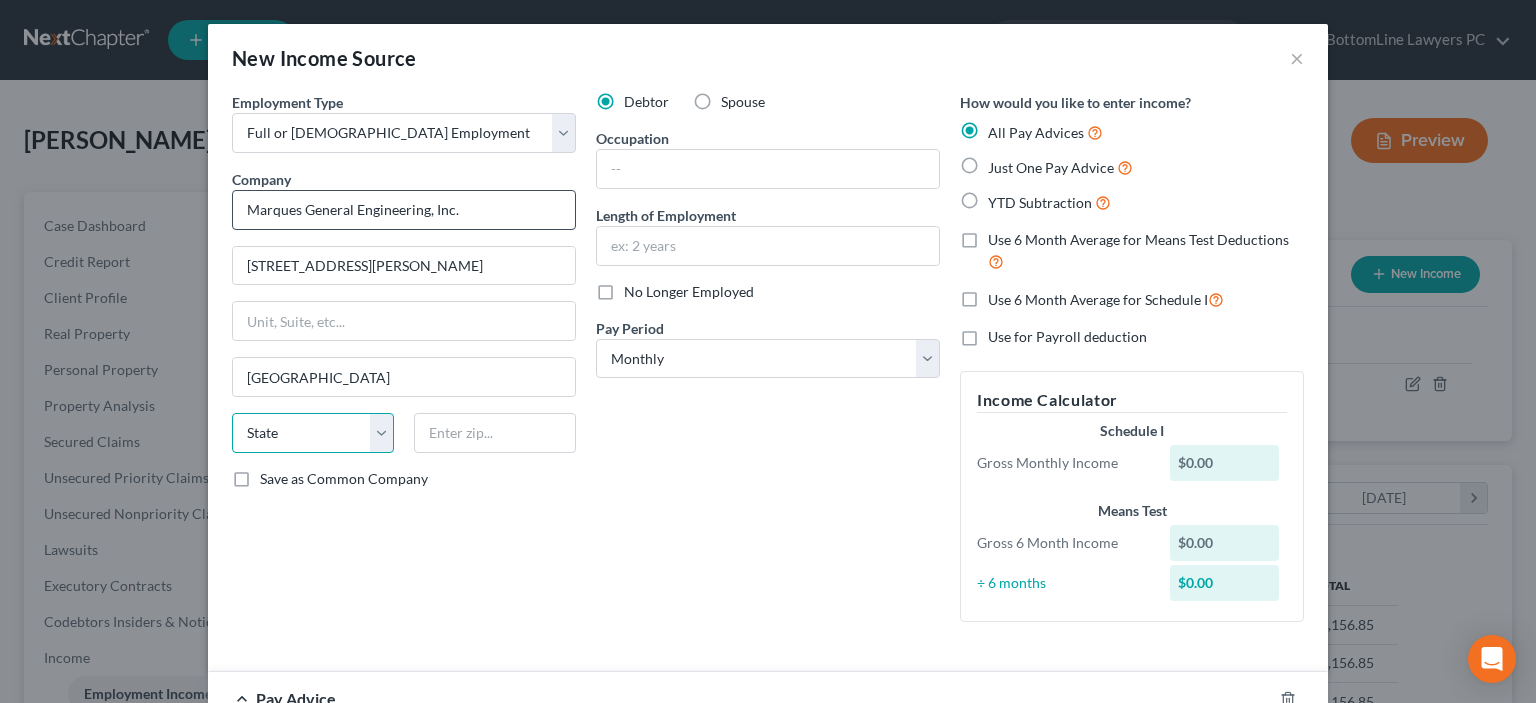 select on "4" 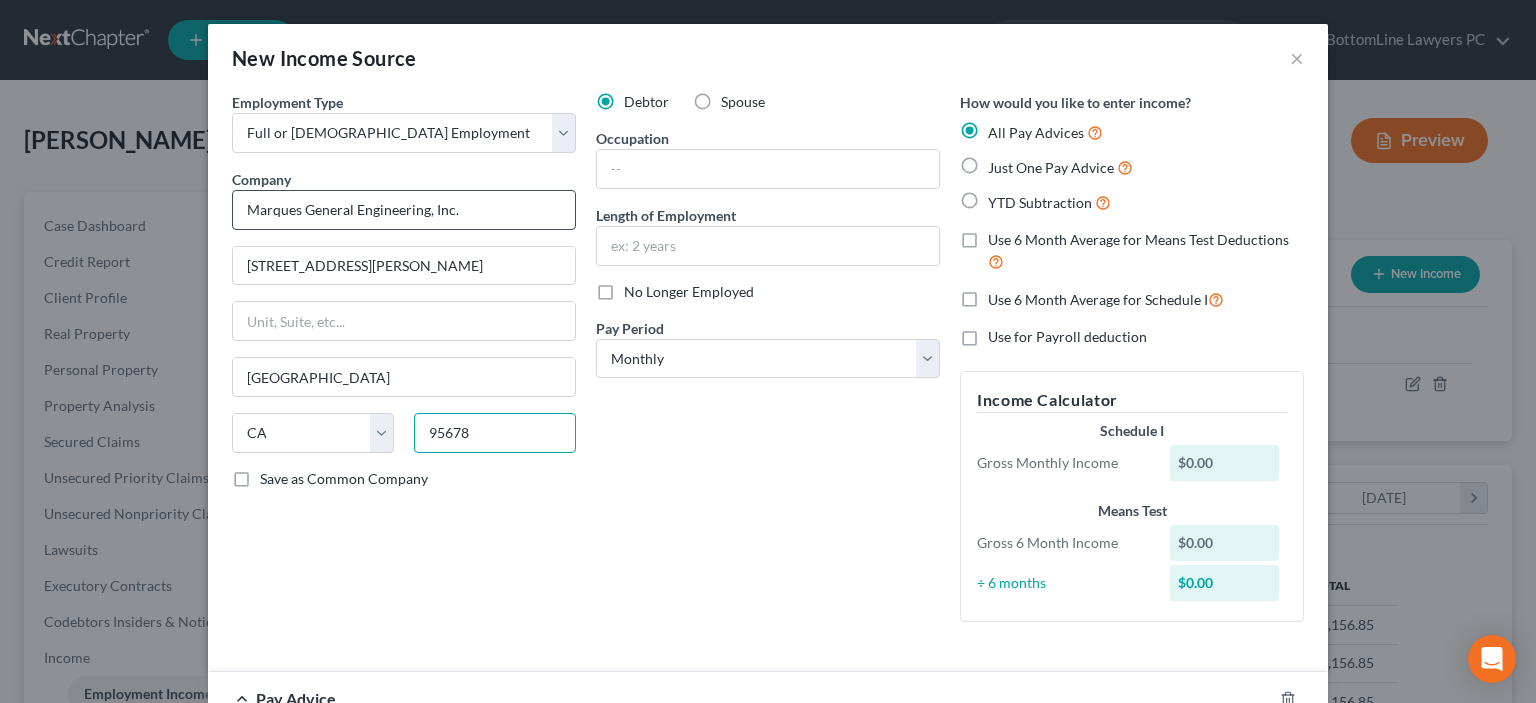 type on "95678" 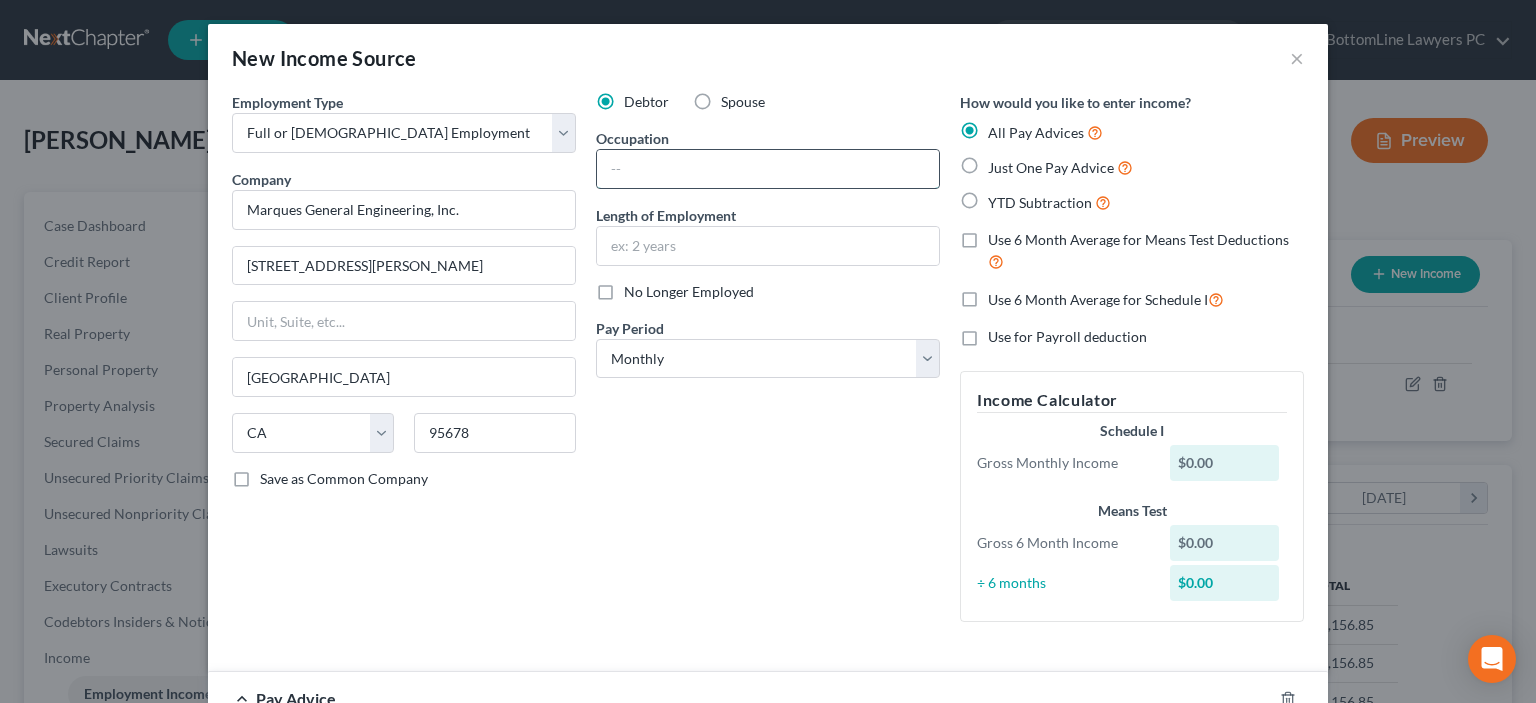 click at bounding box center (768, 169) 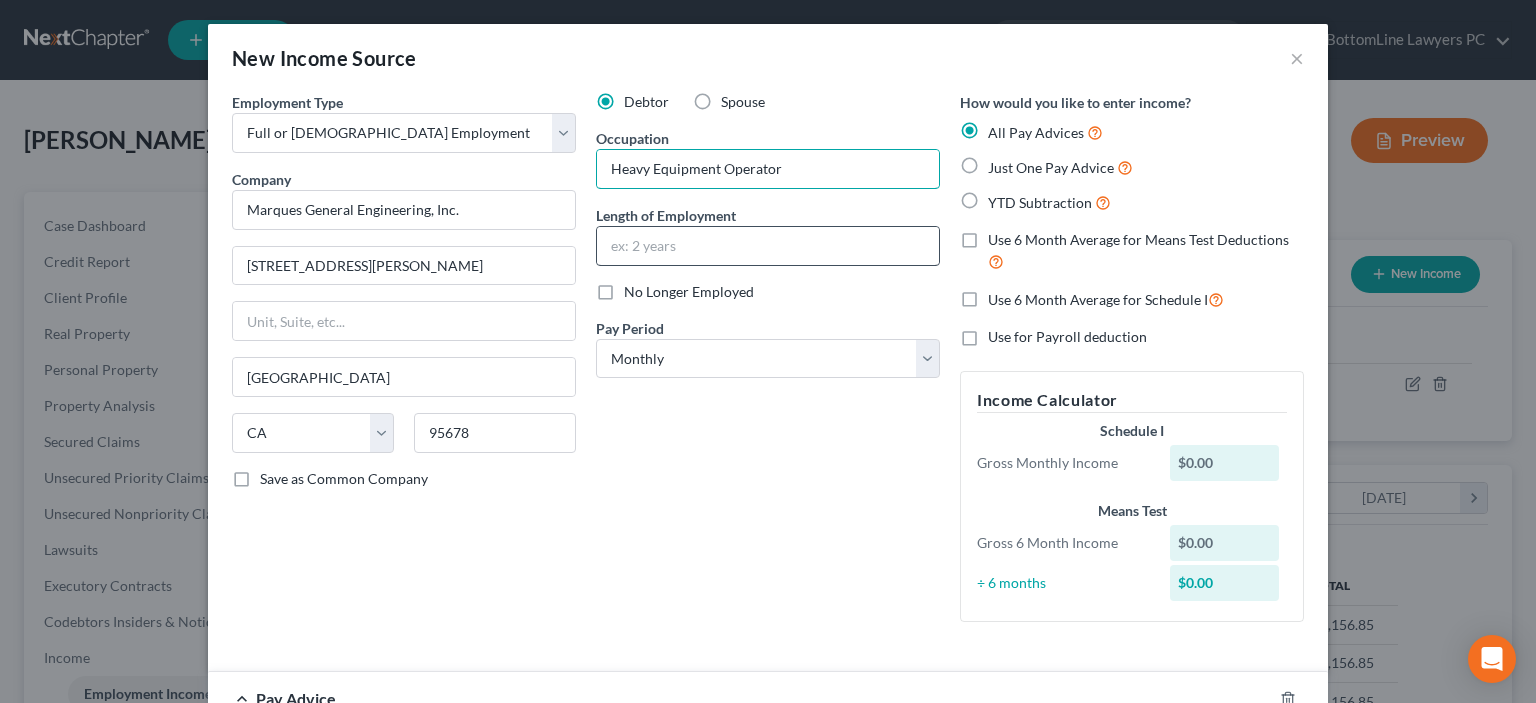 type on "Heavy Equipment Operator" 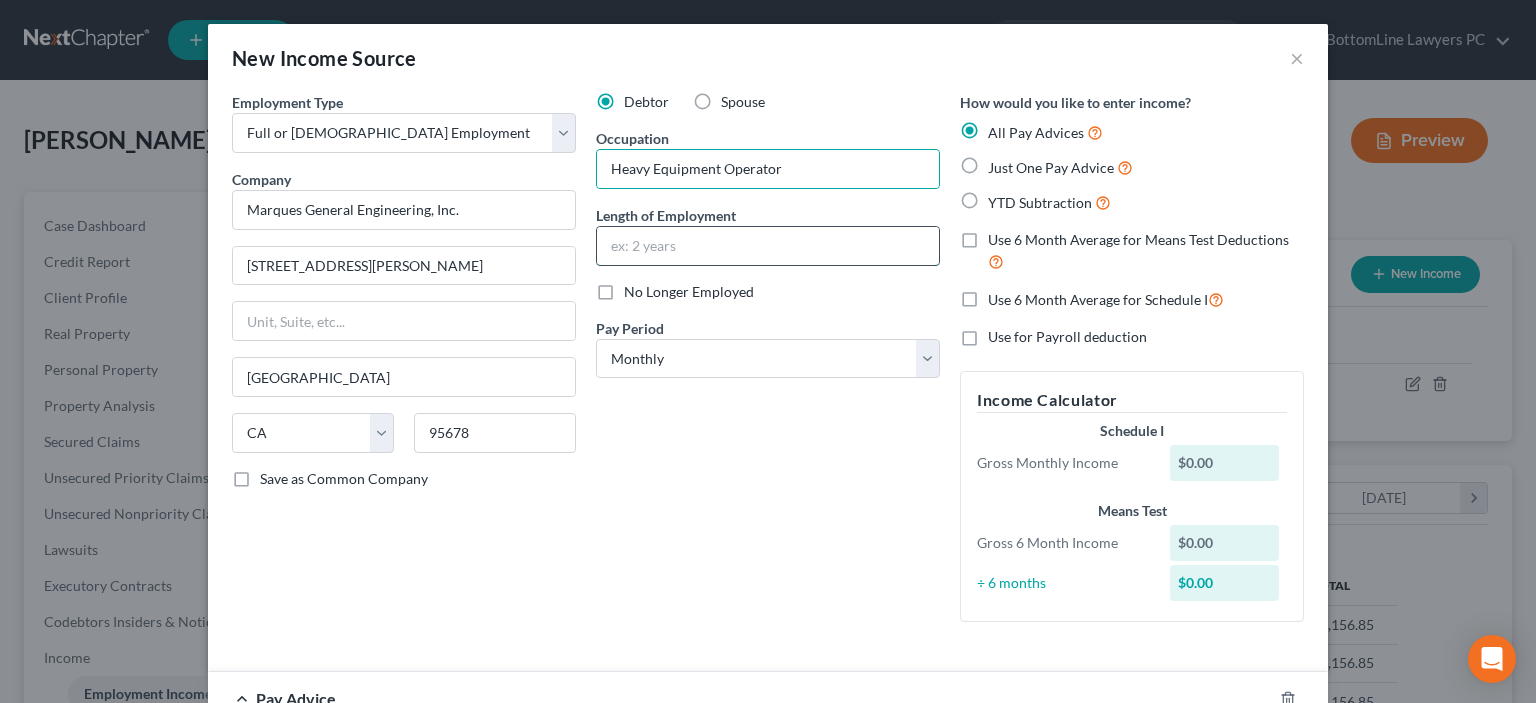 click at bounding box center [768, 246] 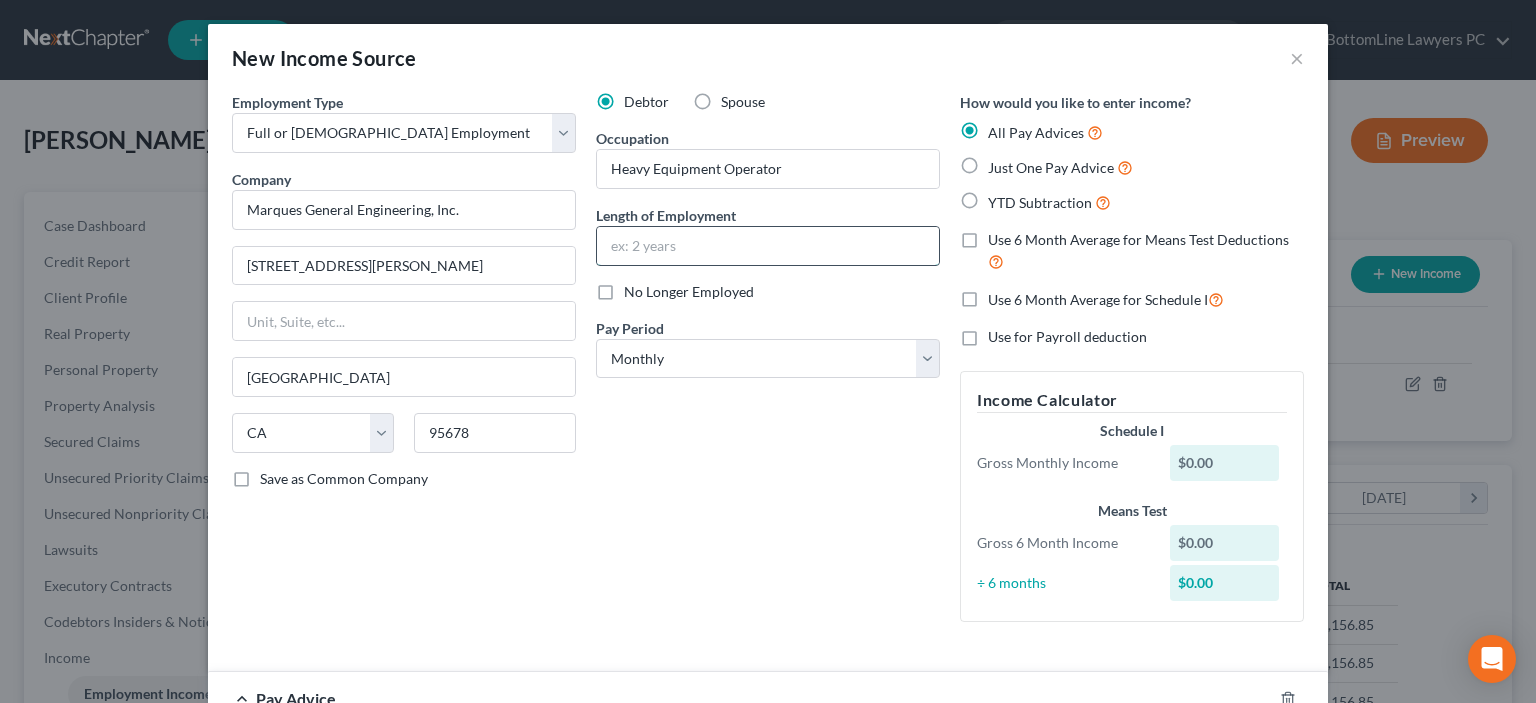 type on "1" 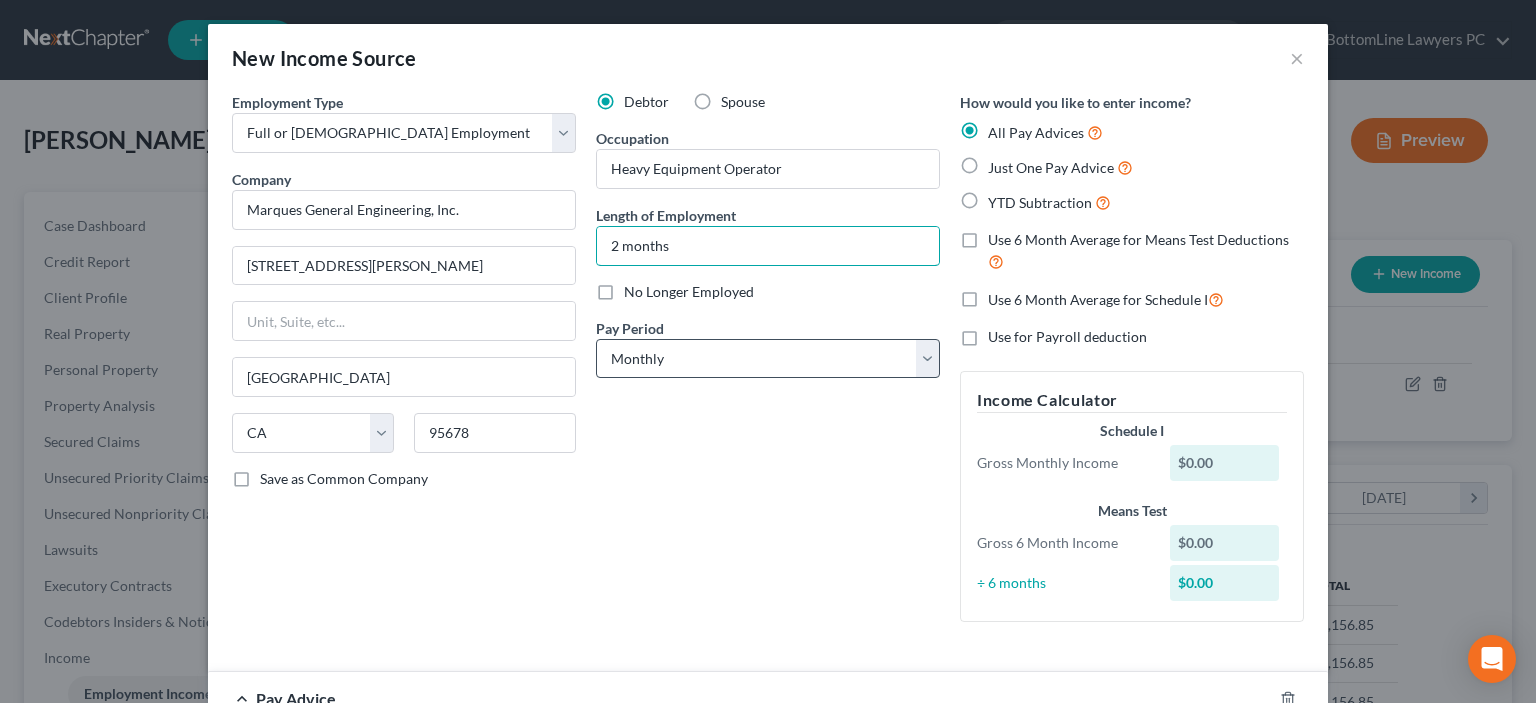 type on "2 months" 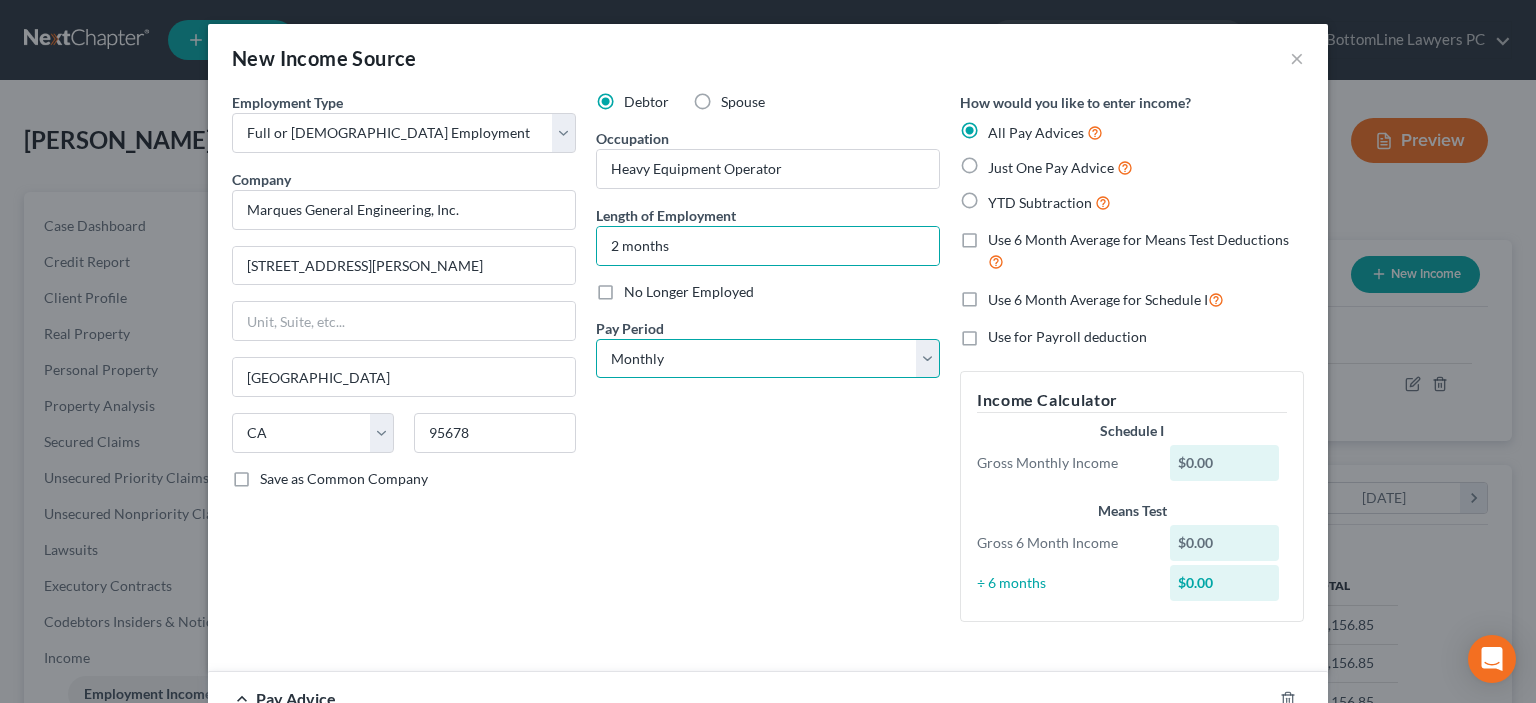 click on "Select Monthly Twice Monthly Every Other Week Weekly" at bounding box center (768, 359) 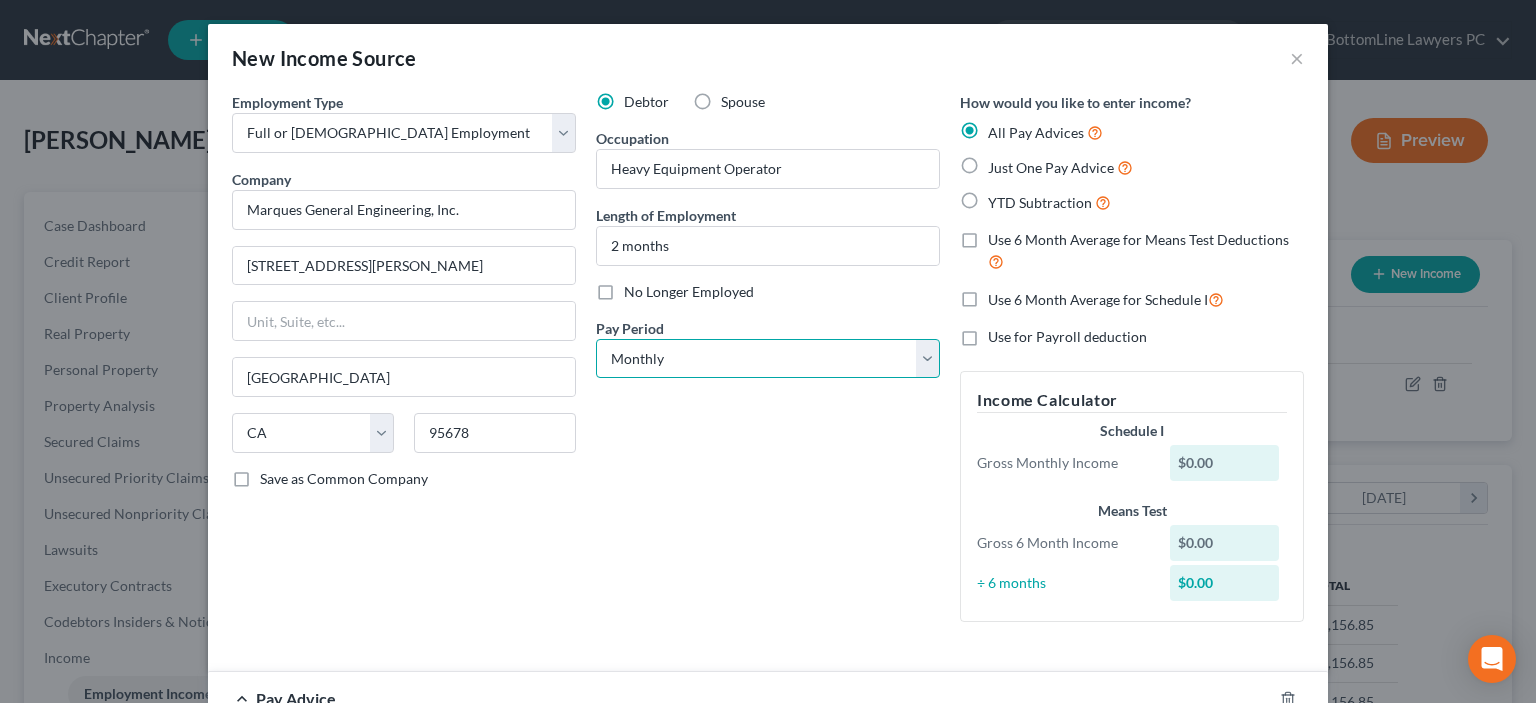 select on "3" 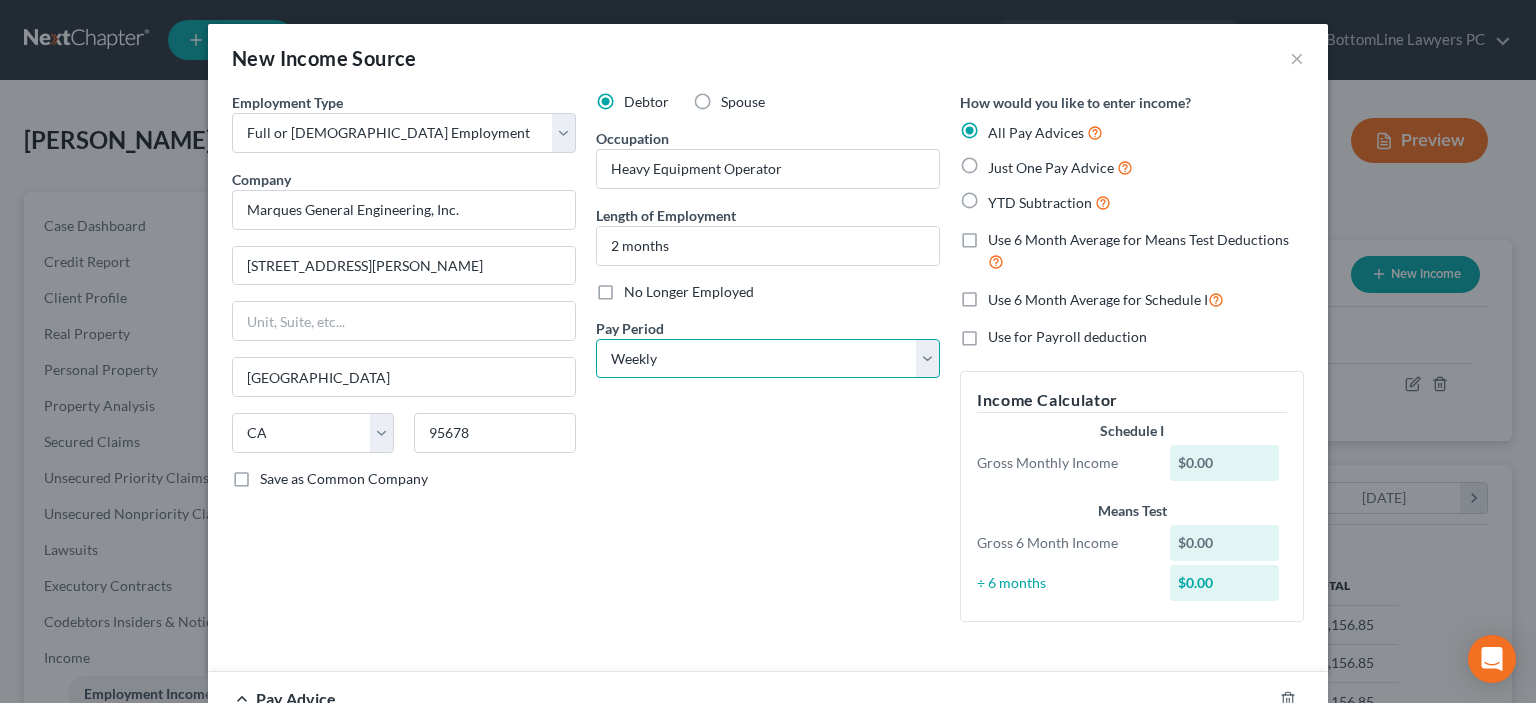 click on "Weekly" at bounding box center [0, 0] 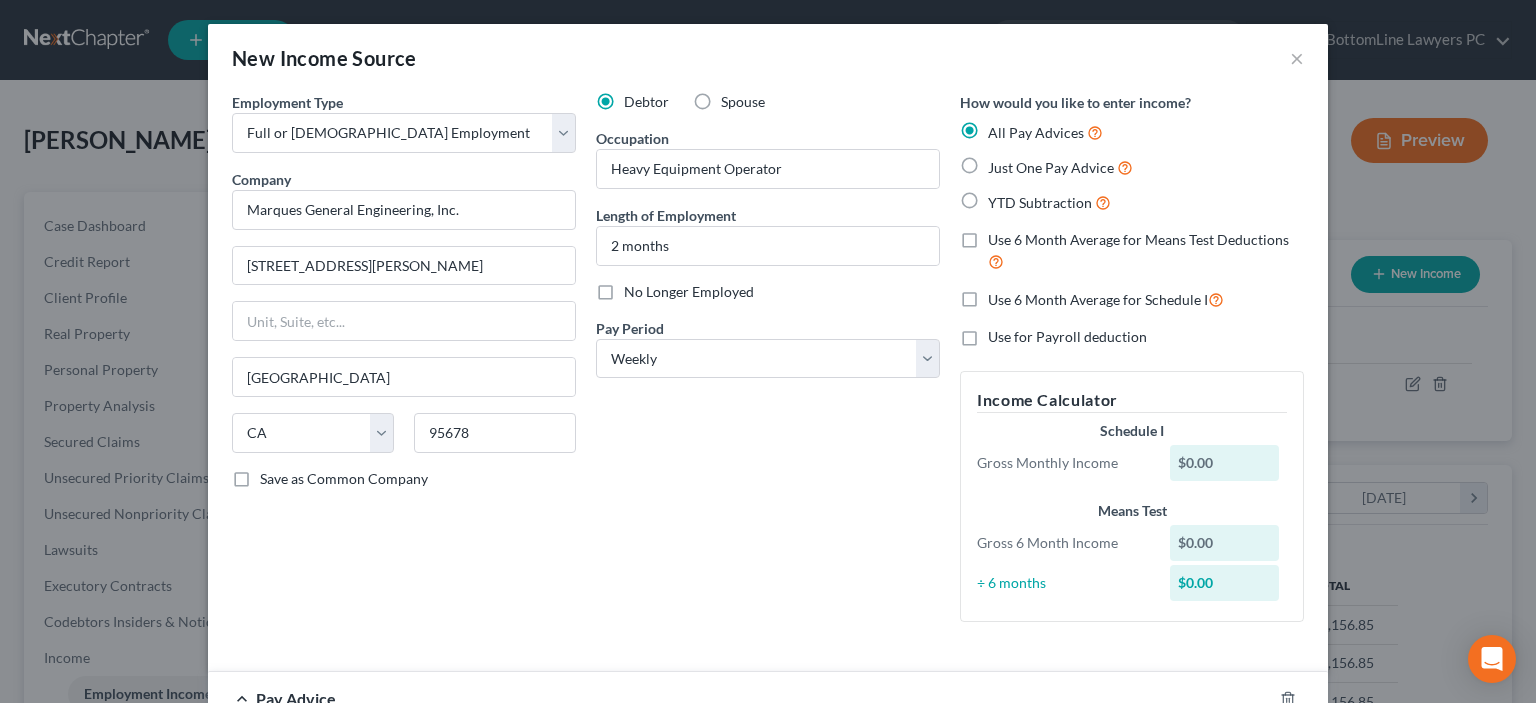 click on "Just One Pay Advice" at bounding box center [1060, 167] 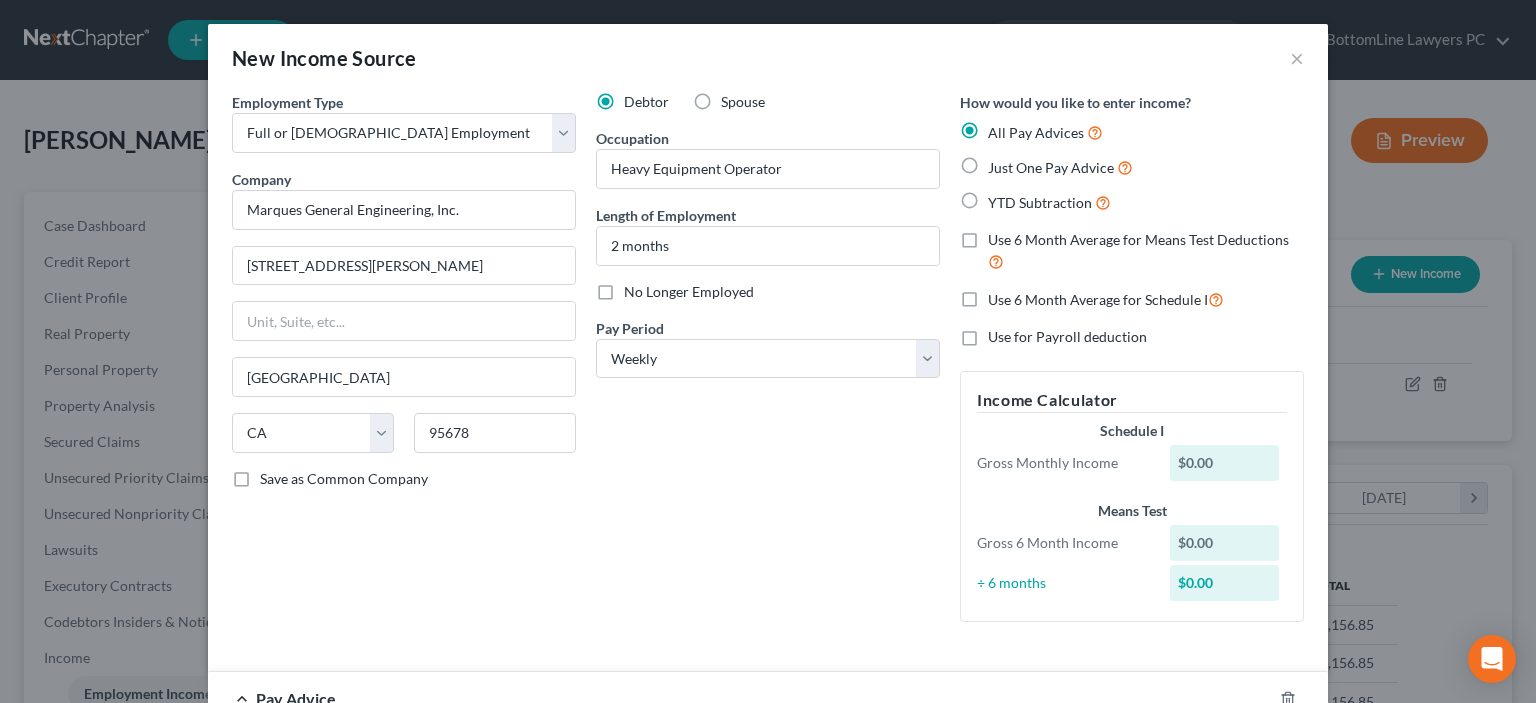 click on "Just One Pay Advice" at bounding box center [1002, 162] 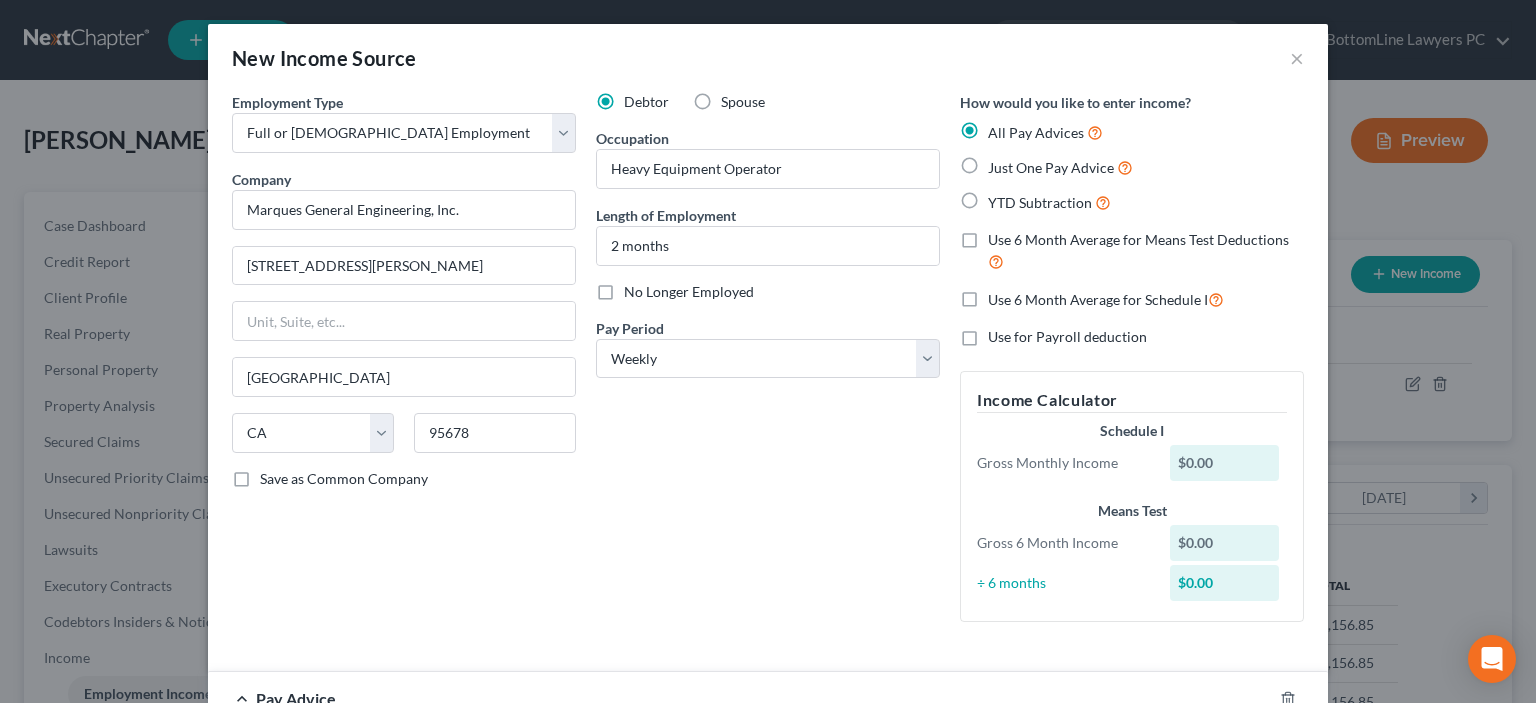 radio on "true" 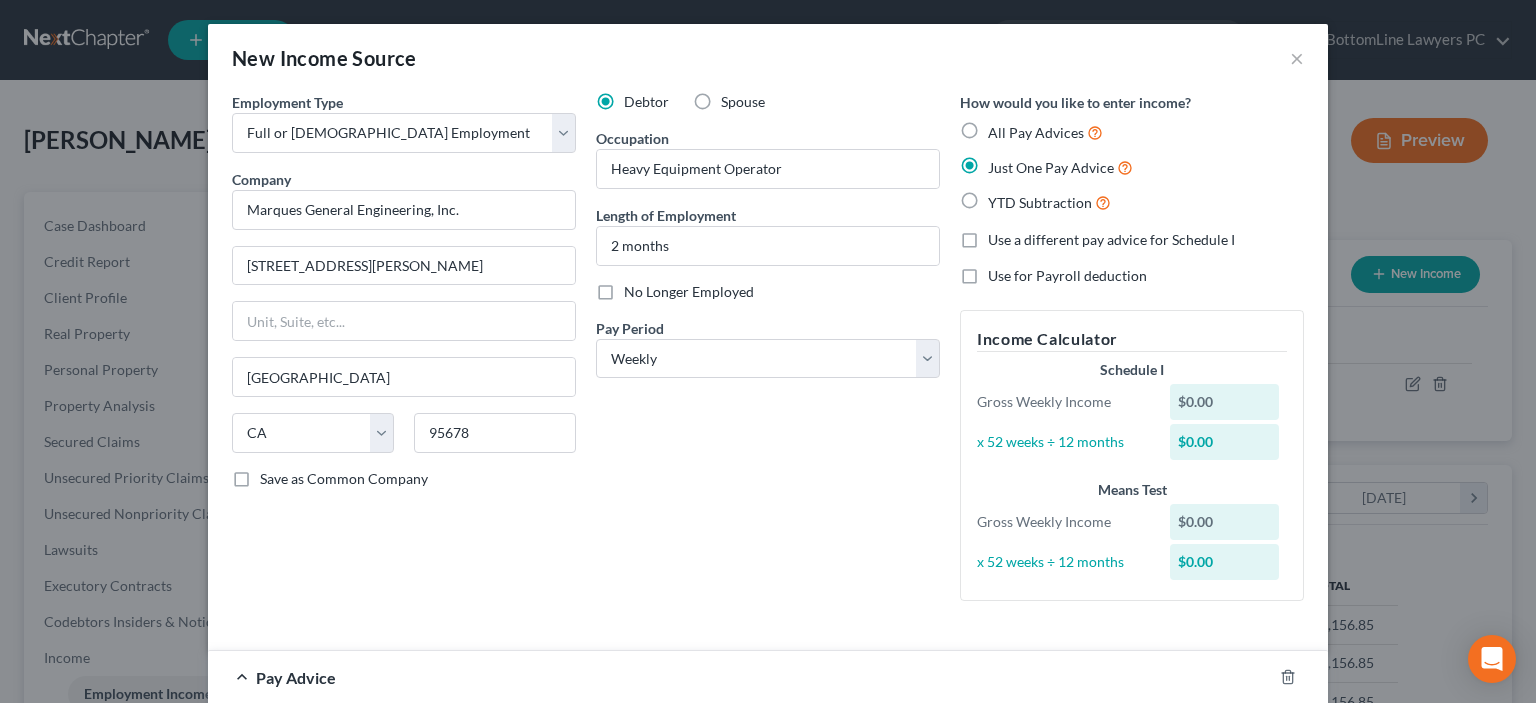 click on "$0.00" at bounding box center (1225, 402) 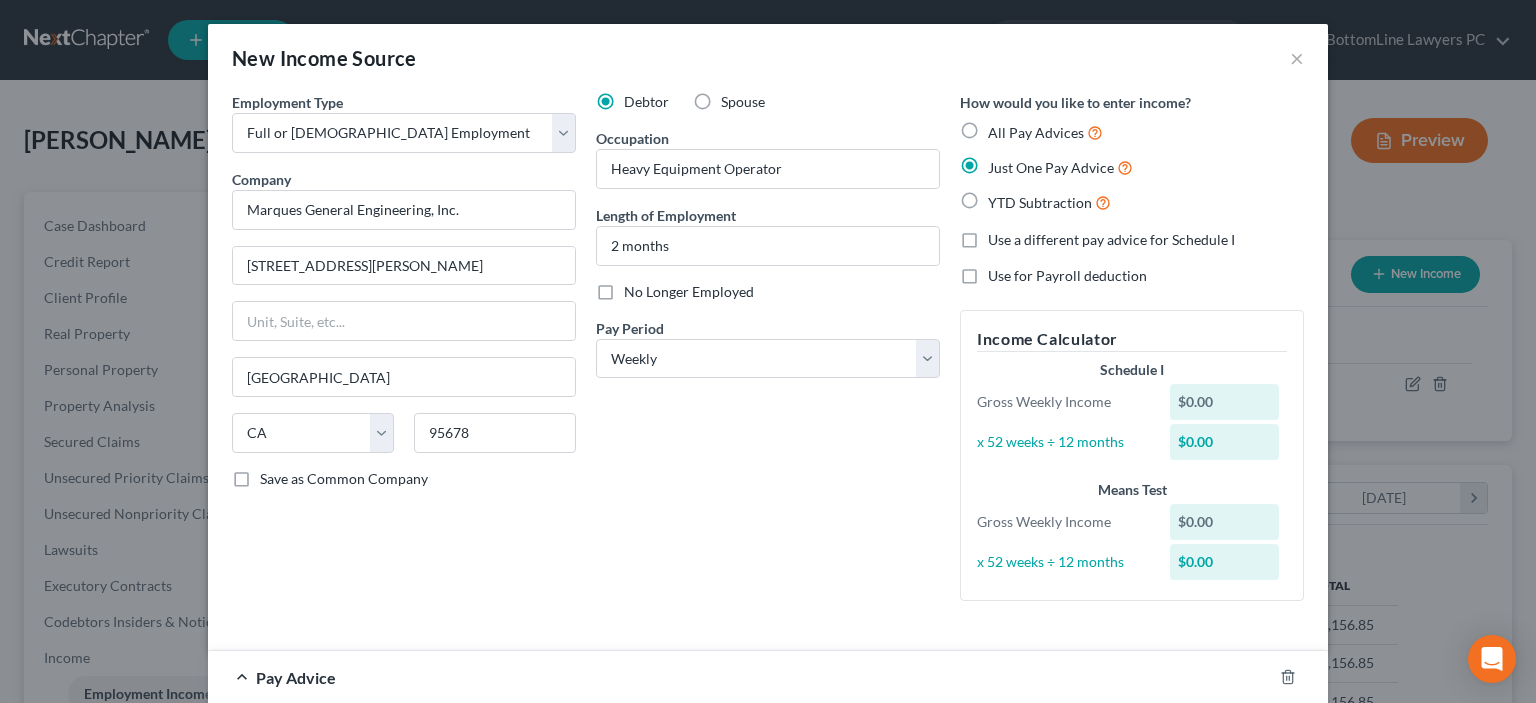 click on "$0.00" at bounding box center [1225, 402] 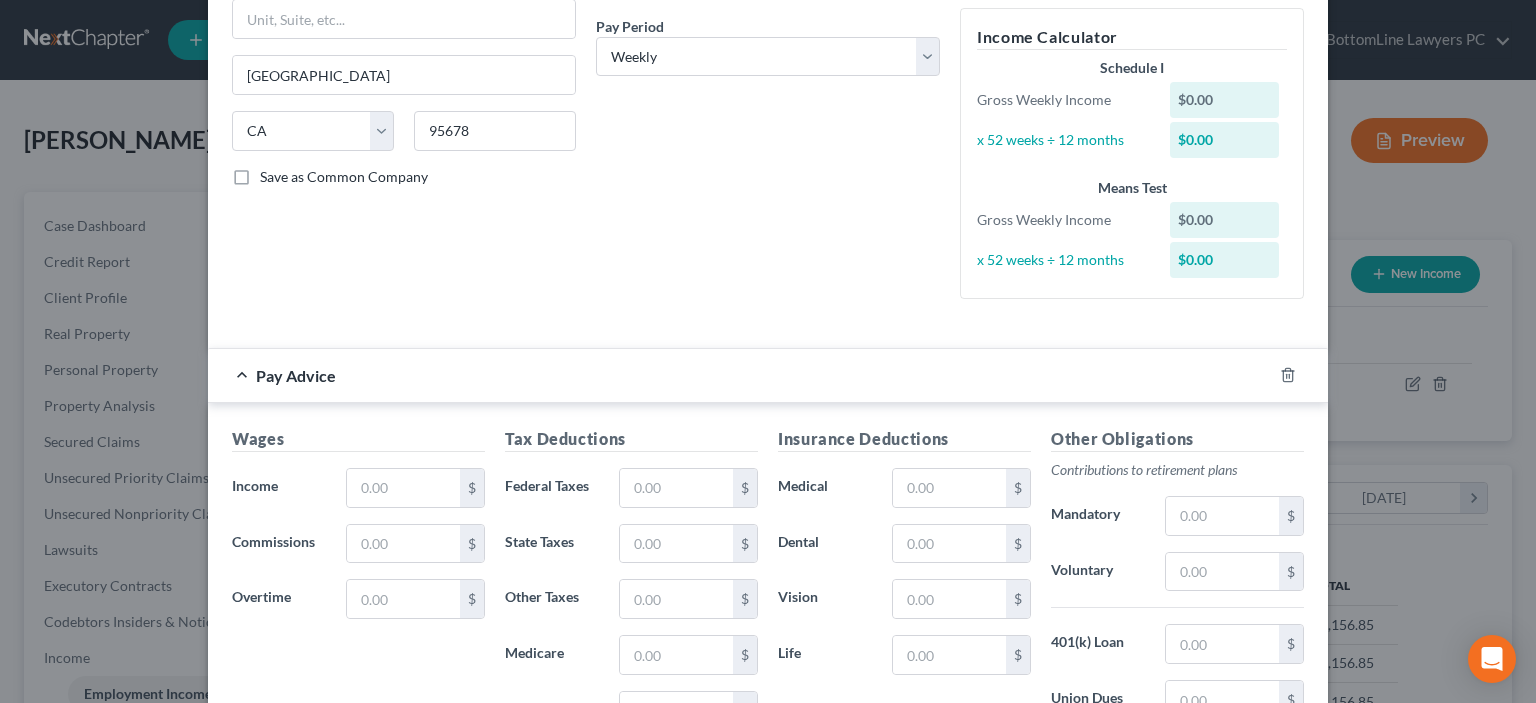 scroll, scrollTop: 302, scrollLeft: 0, axis: vertical 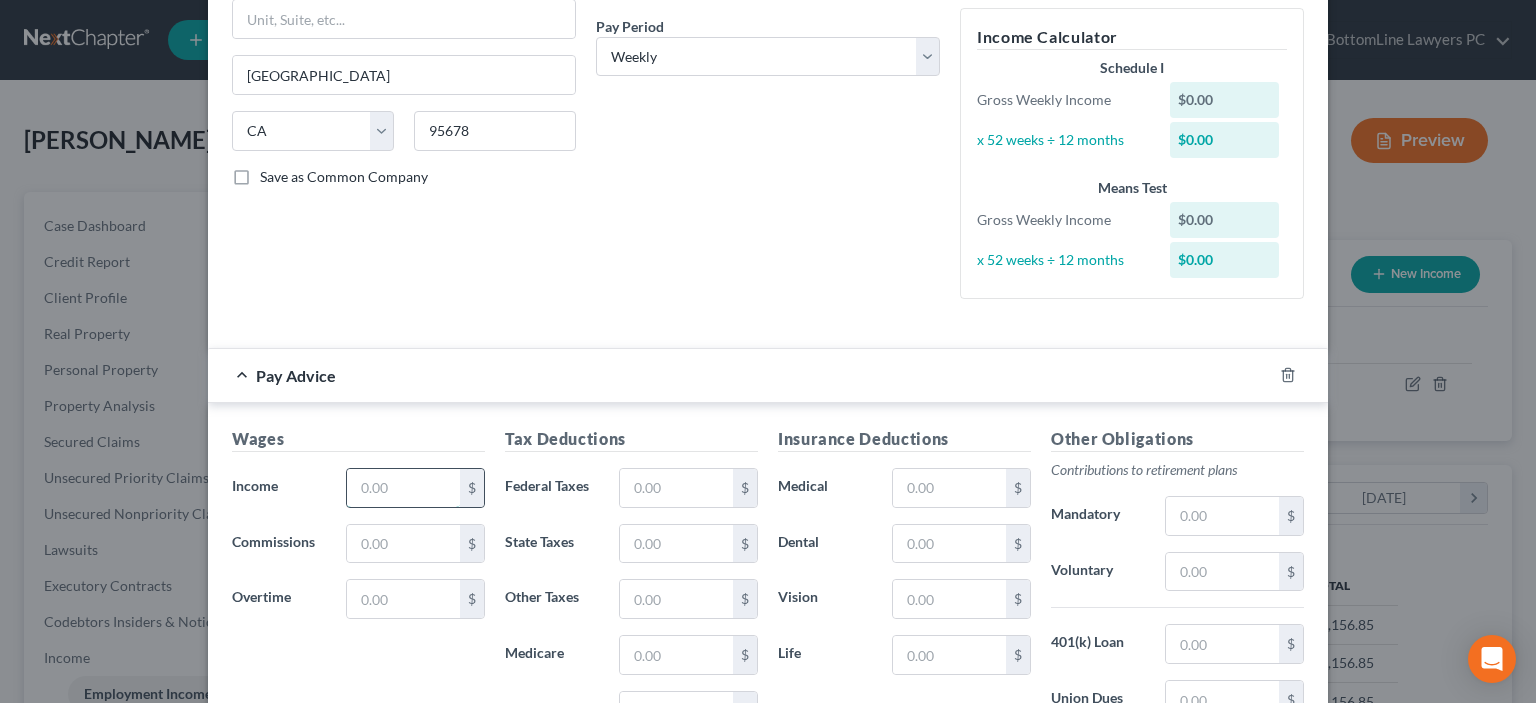 click at bounding box center (403, 488) 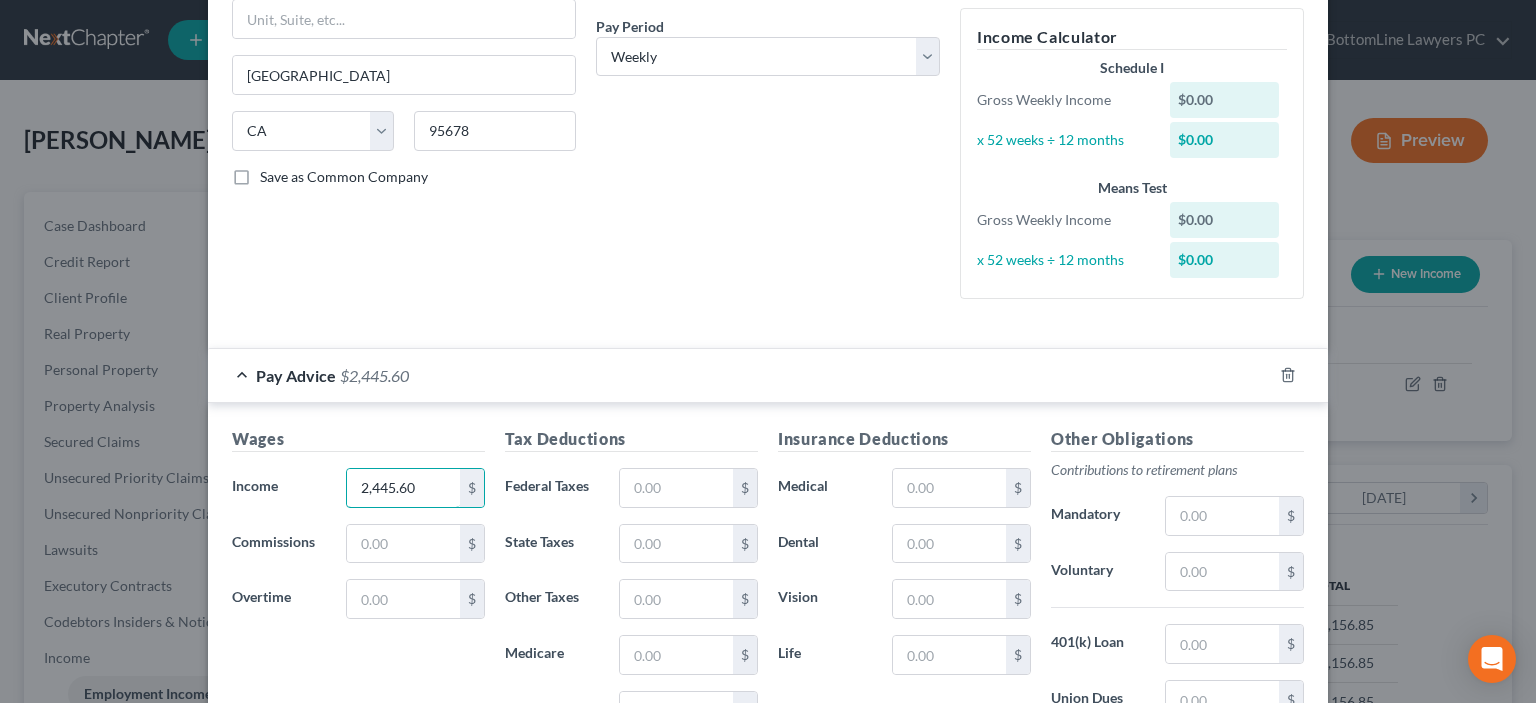 type on "2,445.60" 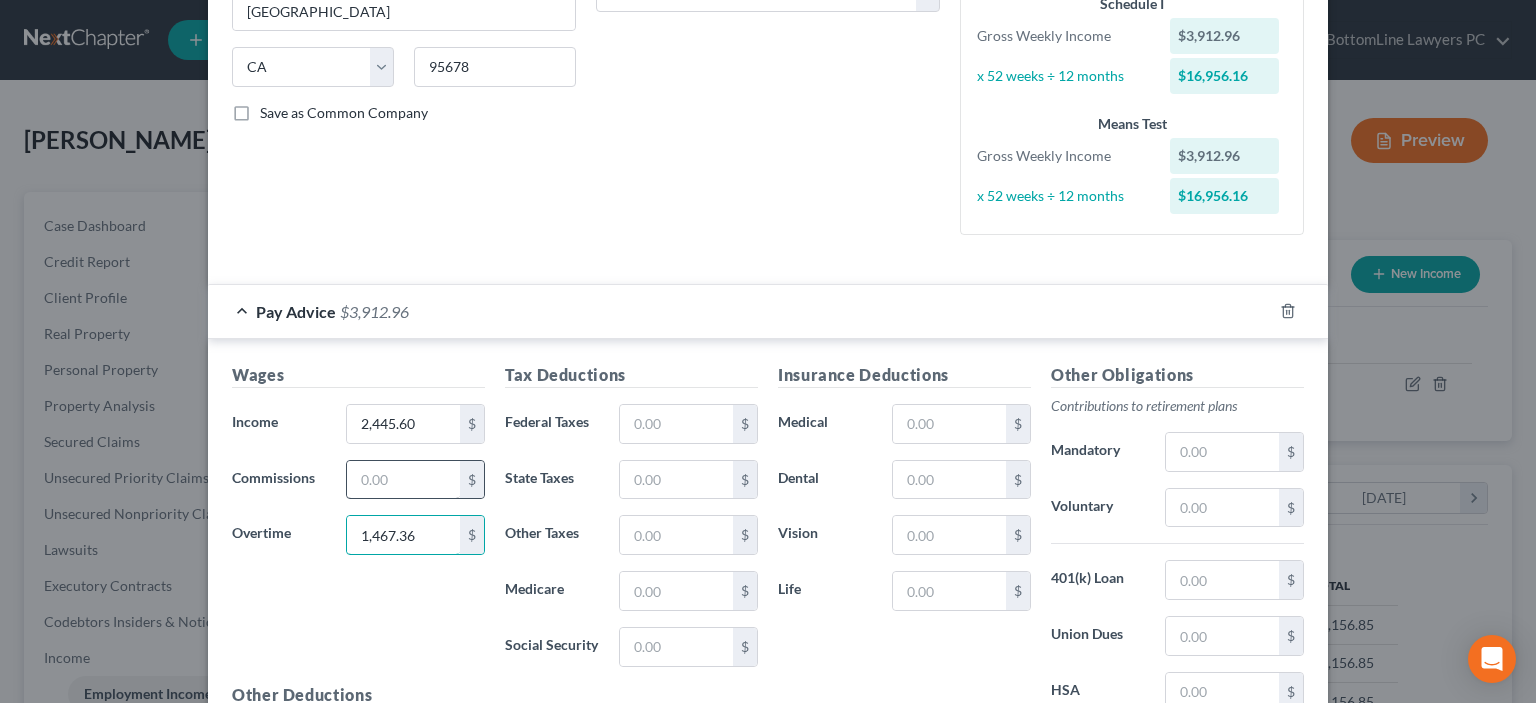 scroll, scrollTop: 403, scrollLeft: 0, axis: vertical 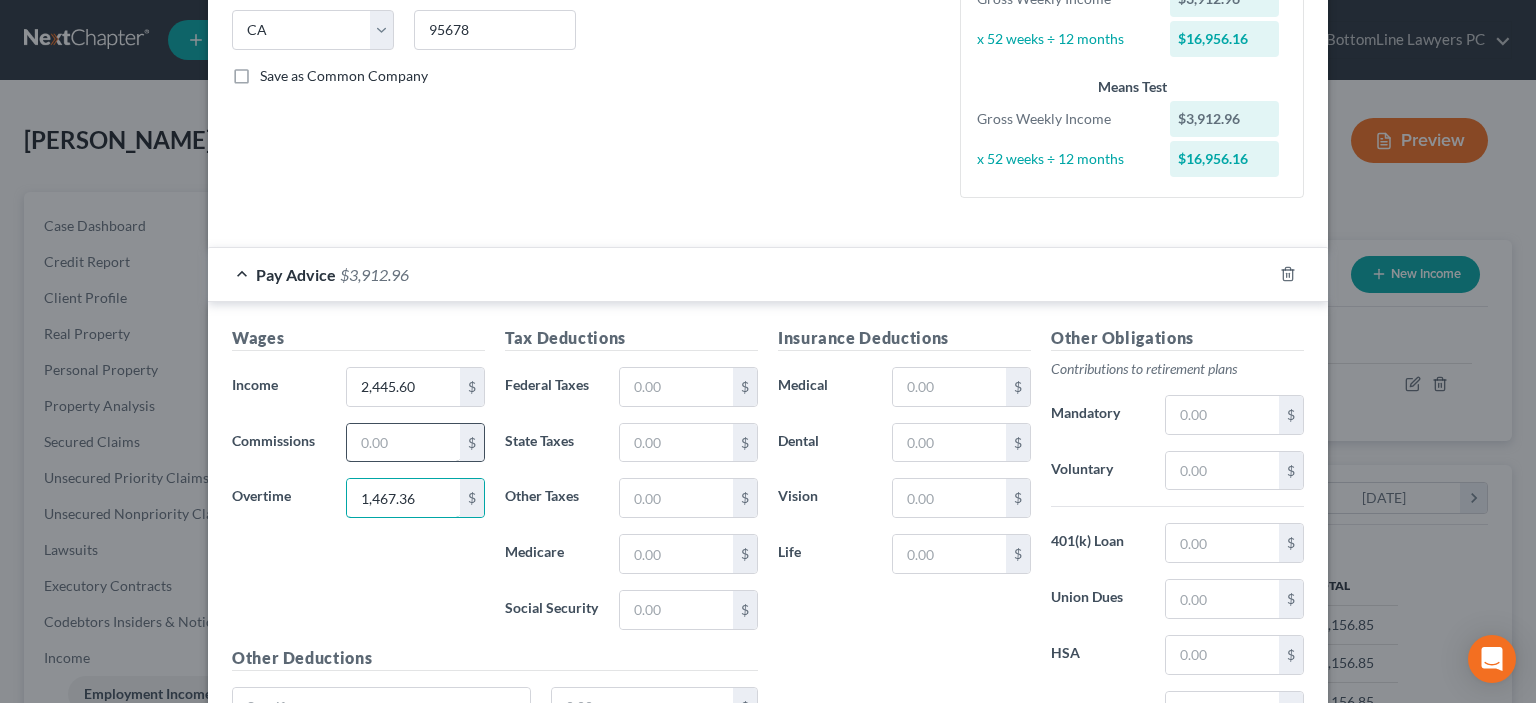 type on "1,467.36" 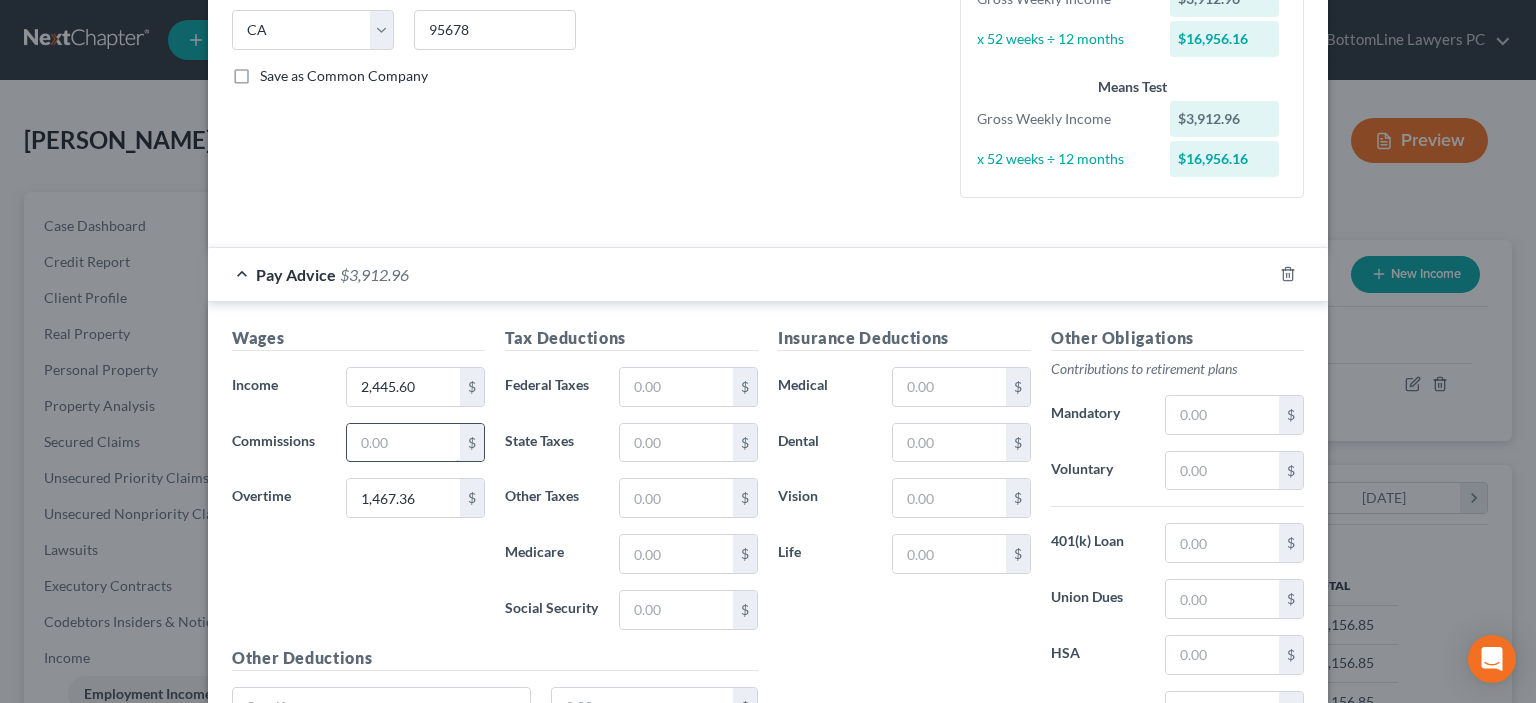 click at bounding box center [403, 443] 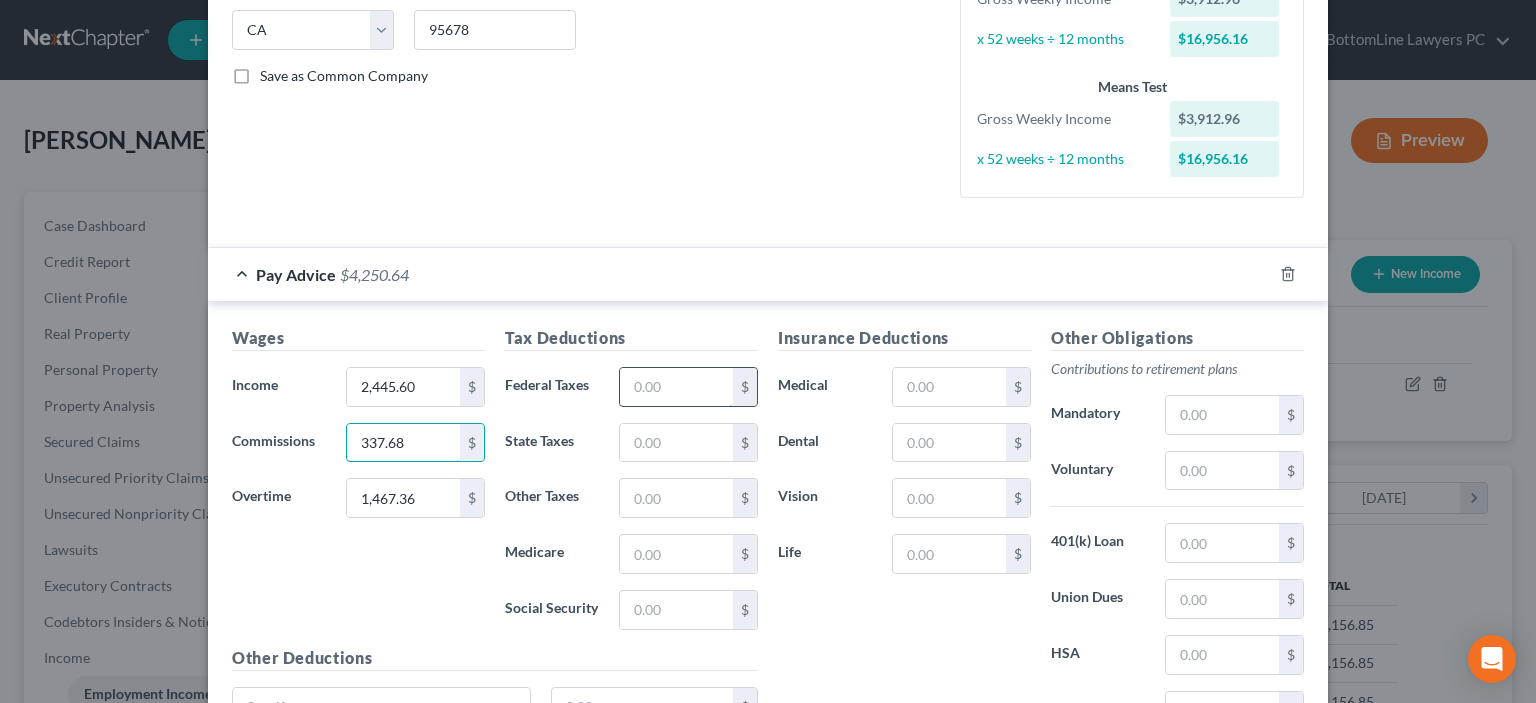 type on "337.68" 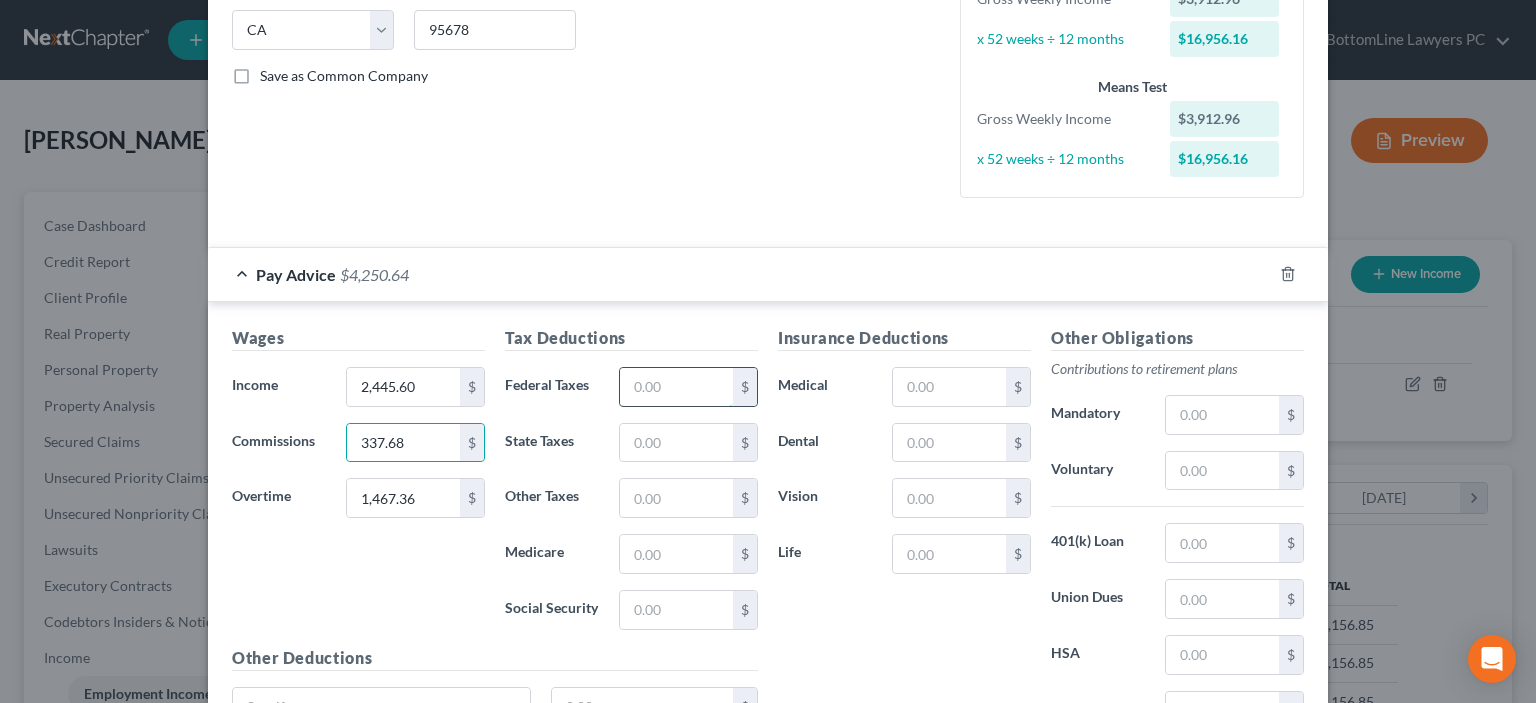 click at bounding box center (676, 387) 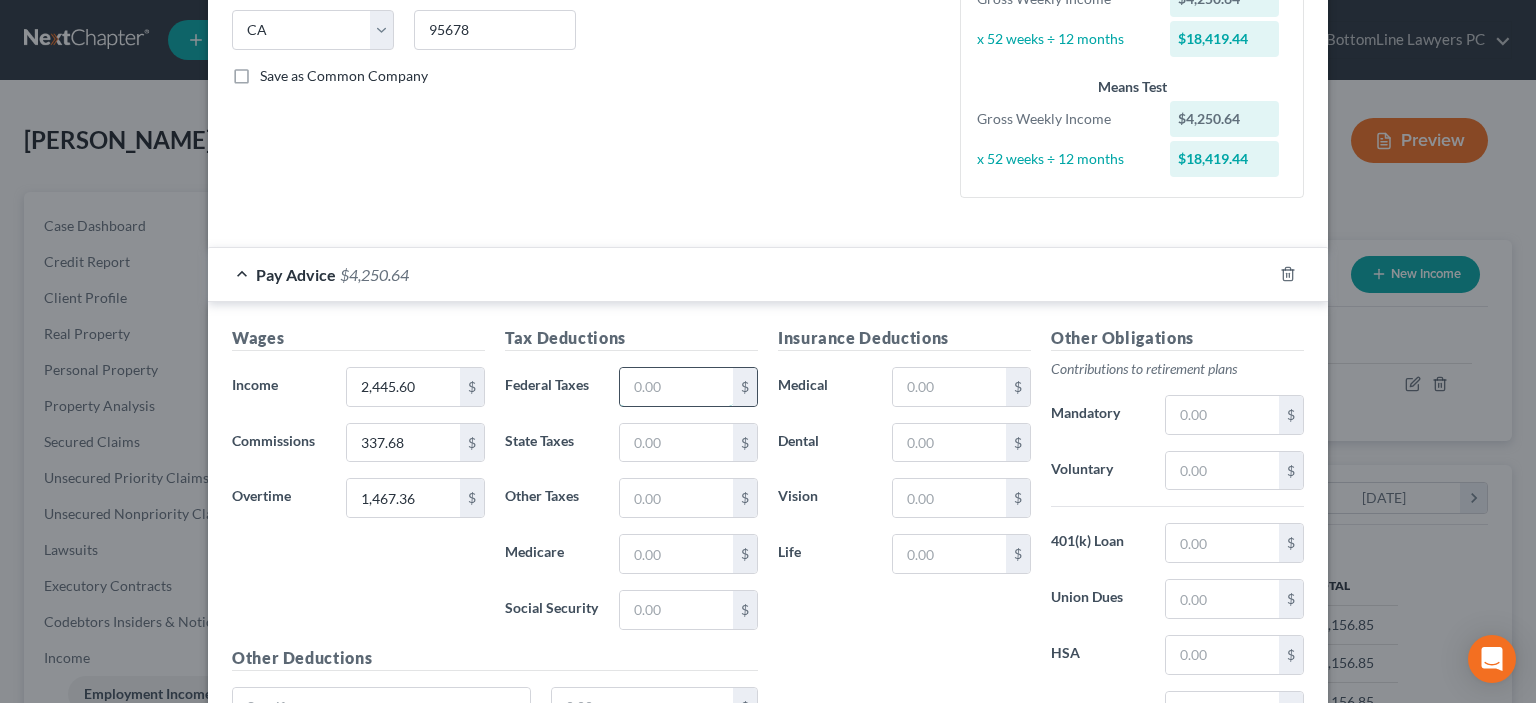 click at bounding box center (676, 387) 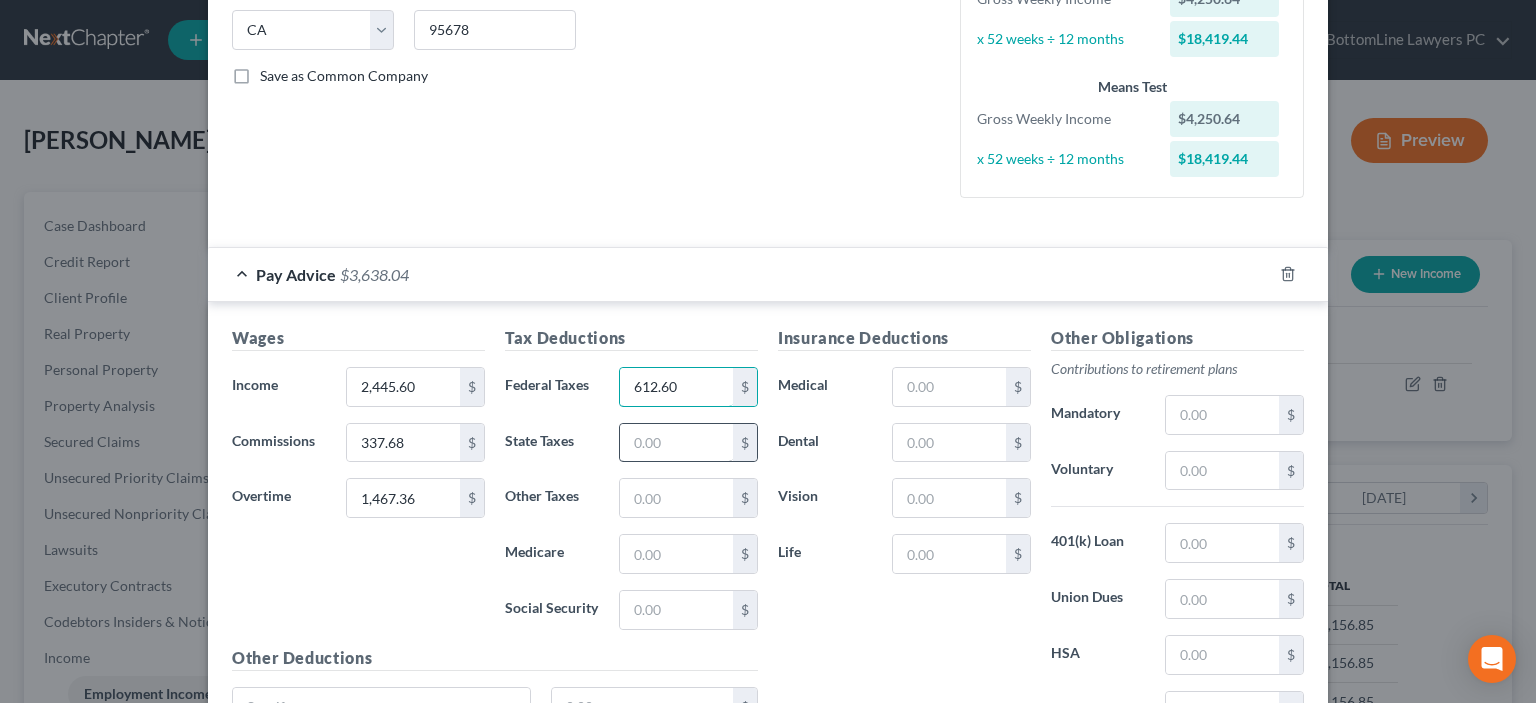 type on "612.60" 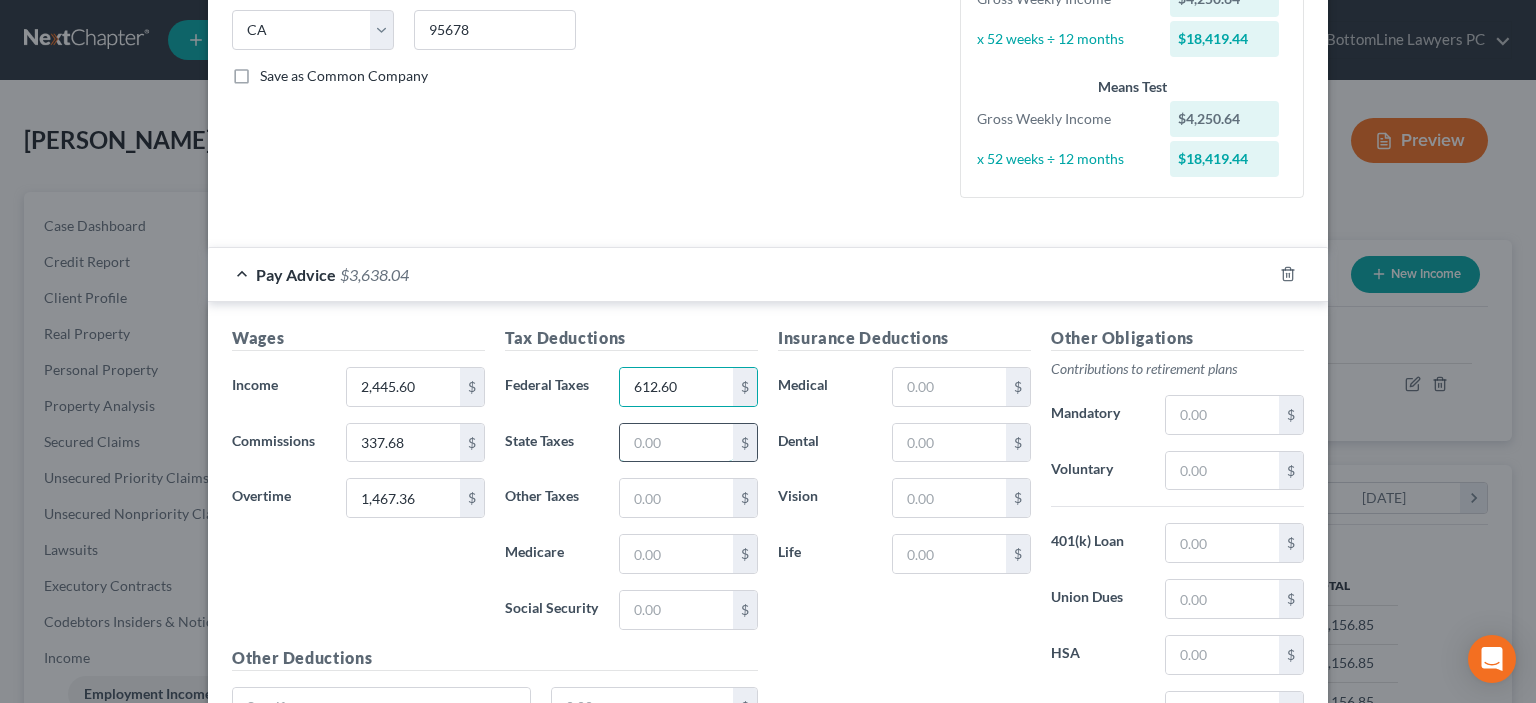 click at bounding box center [676, 443] 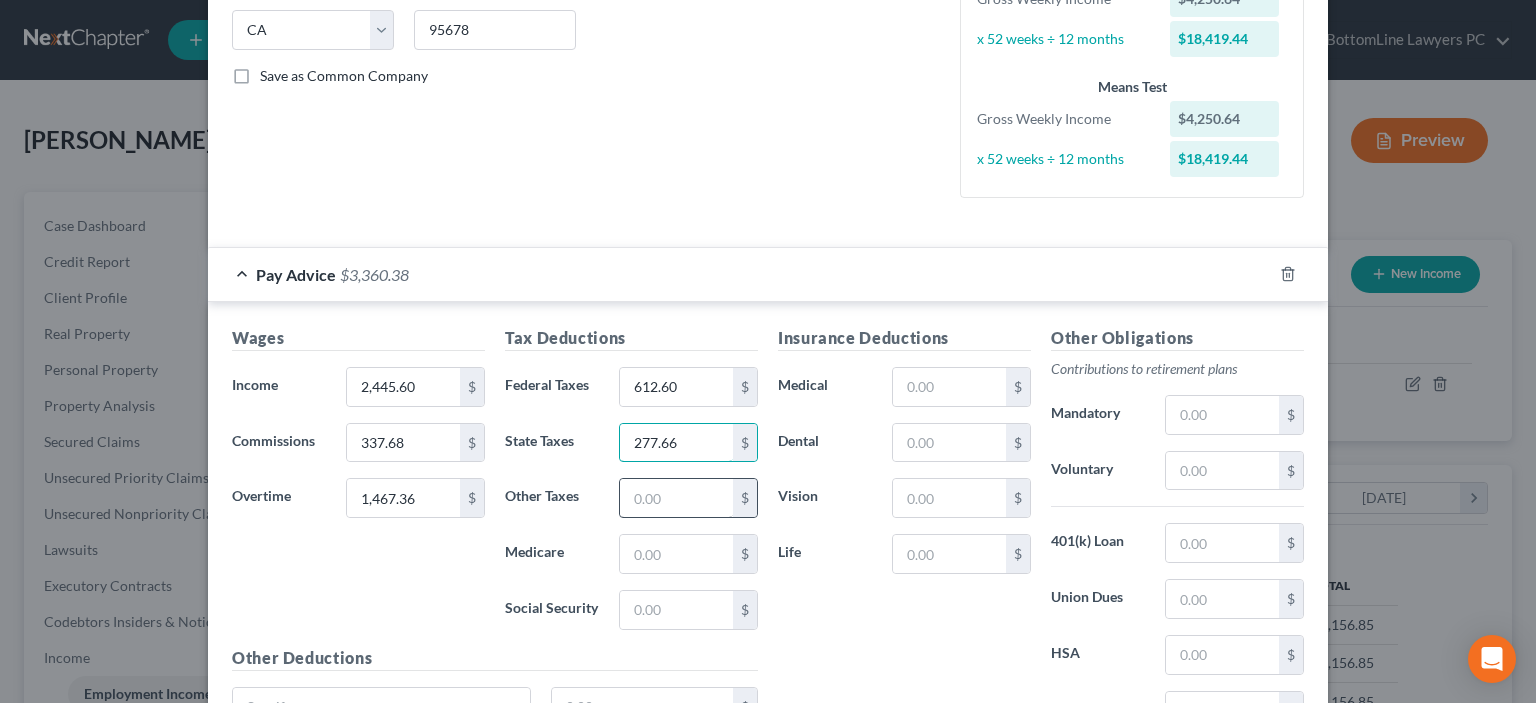 type on "277.66" 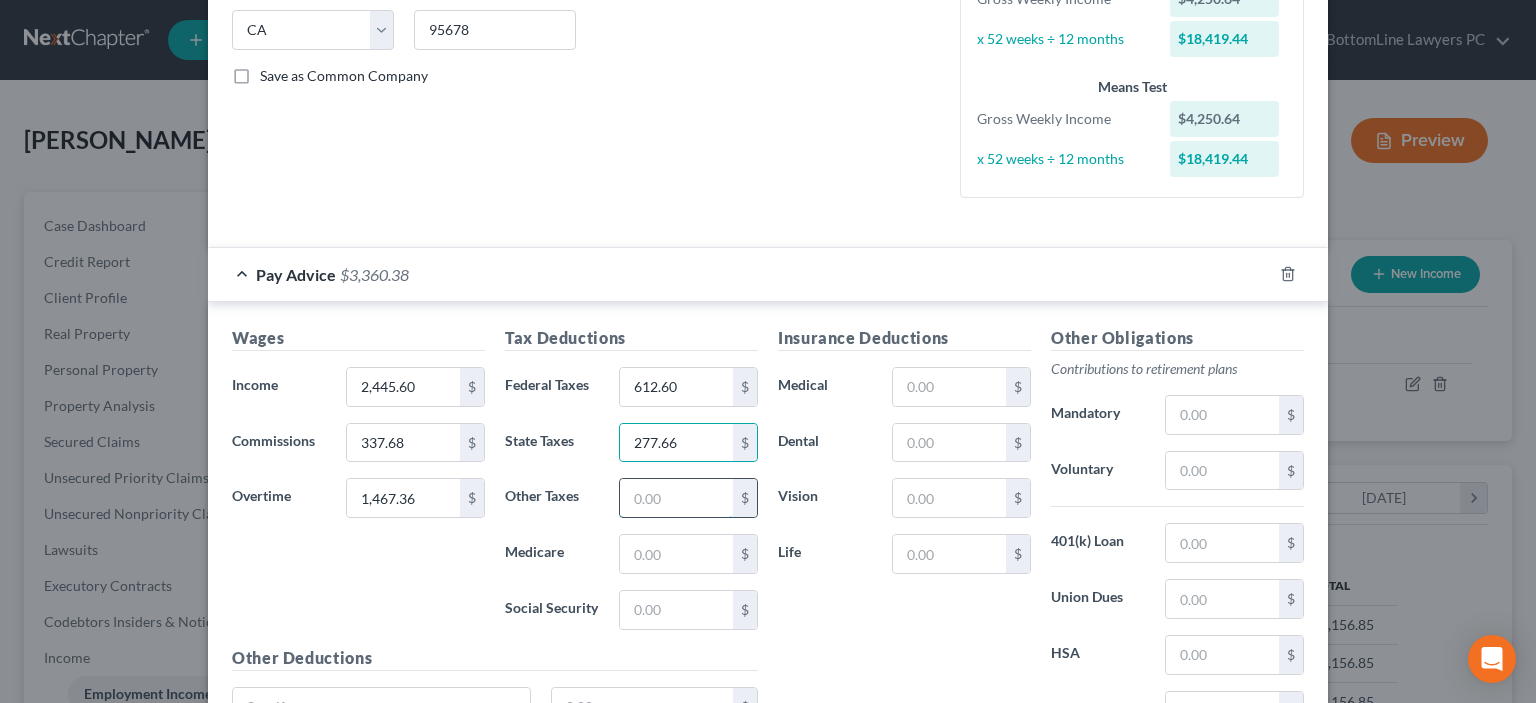 click at bounding box center [676, 498] 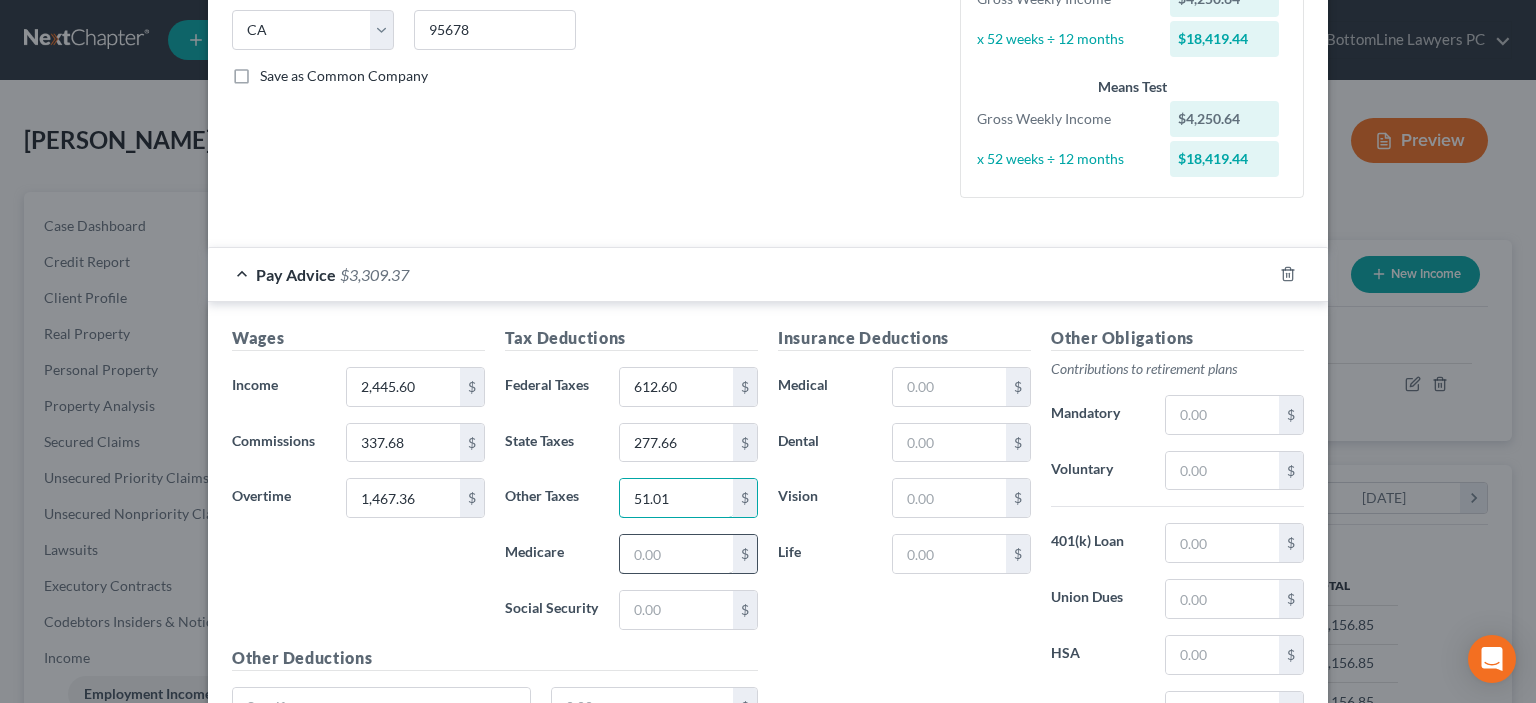 type on "51.01" 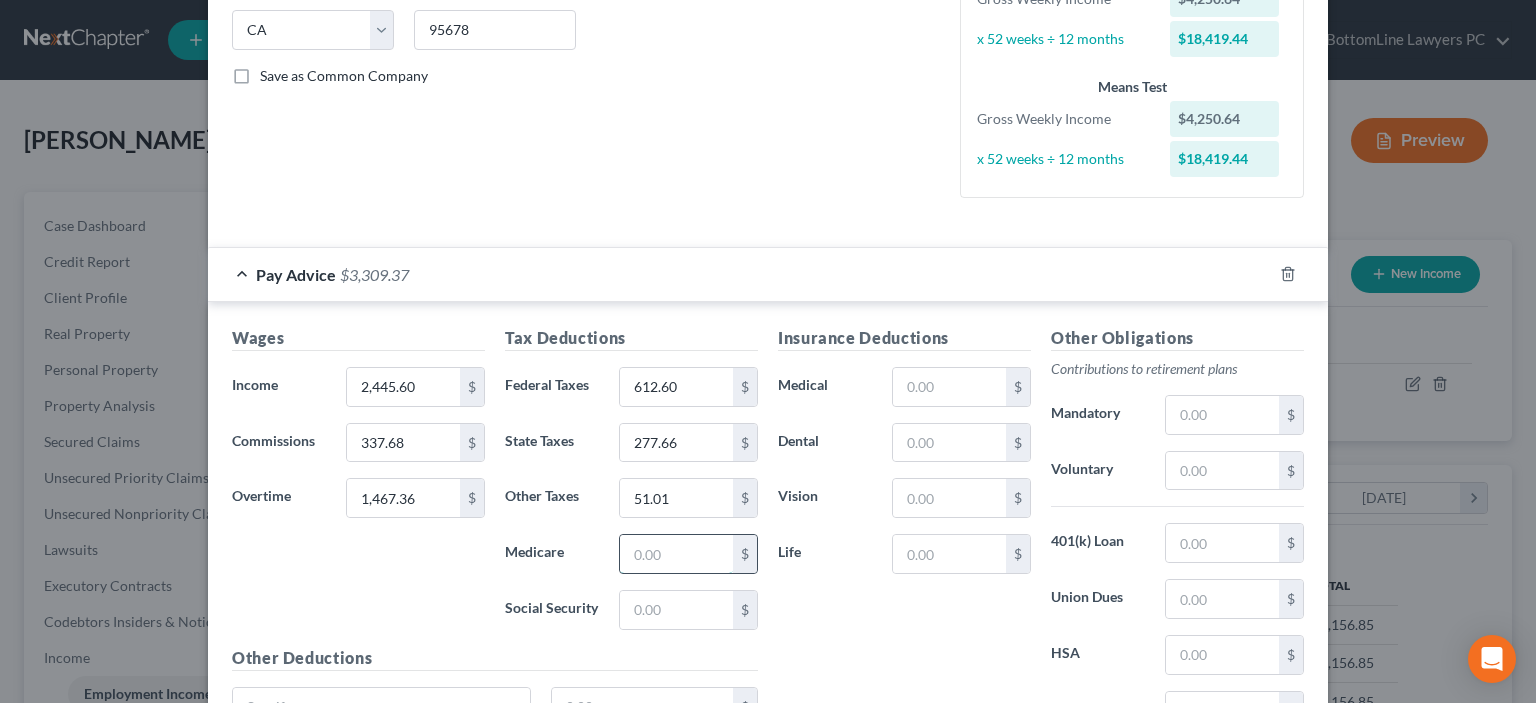 click at bounding box center (676, 554) 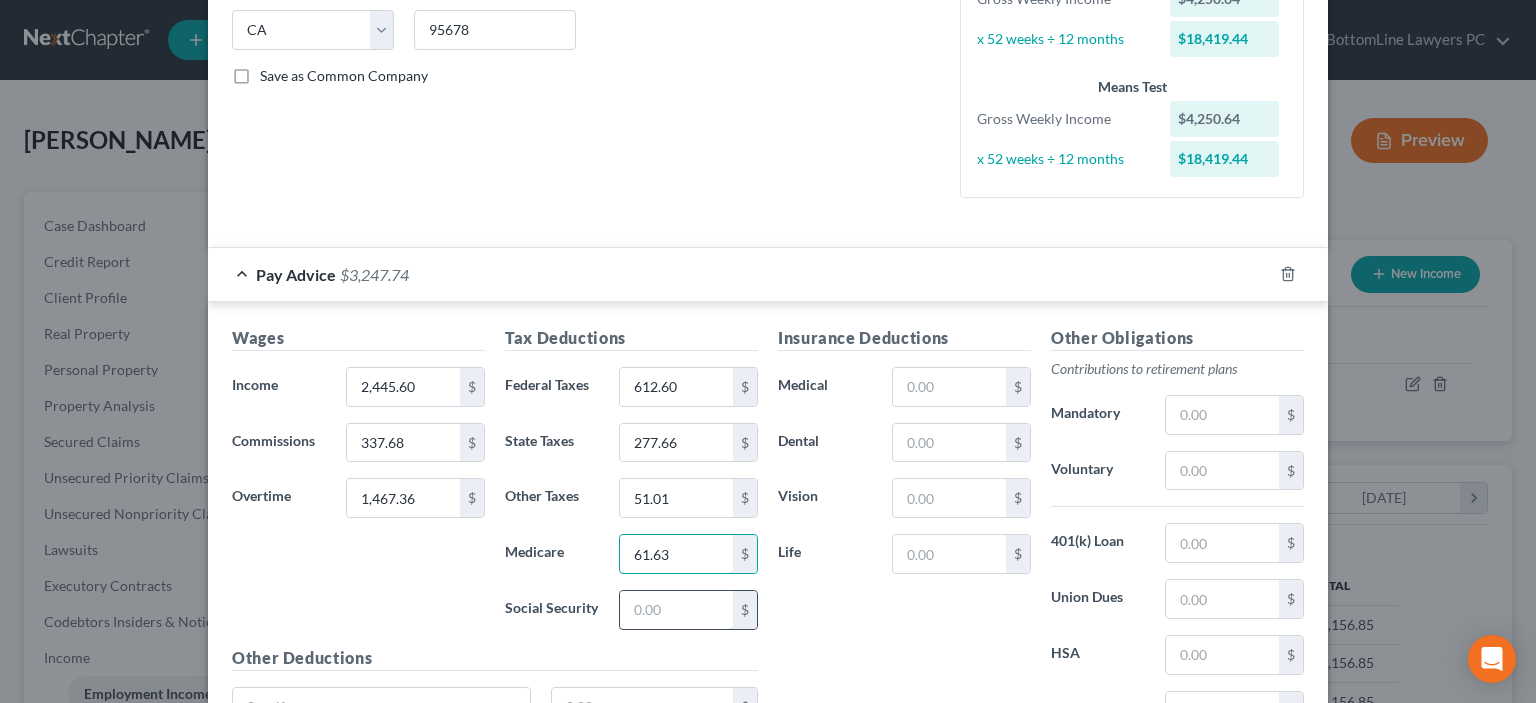 type on "61.63" 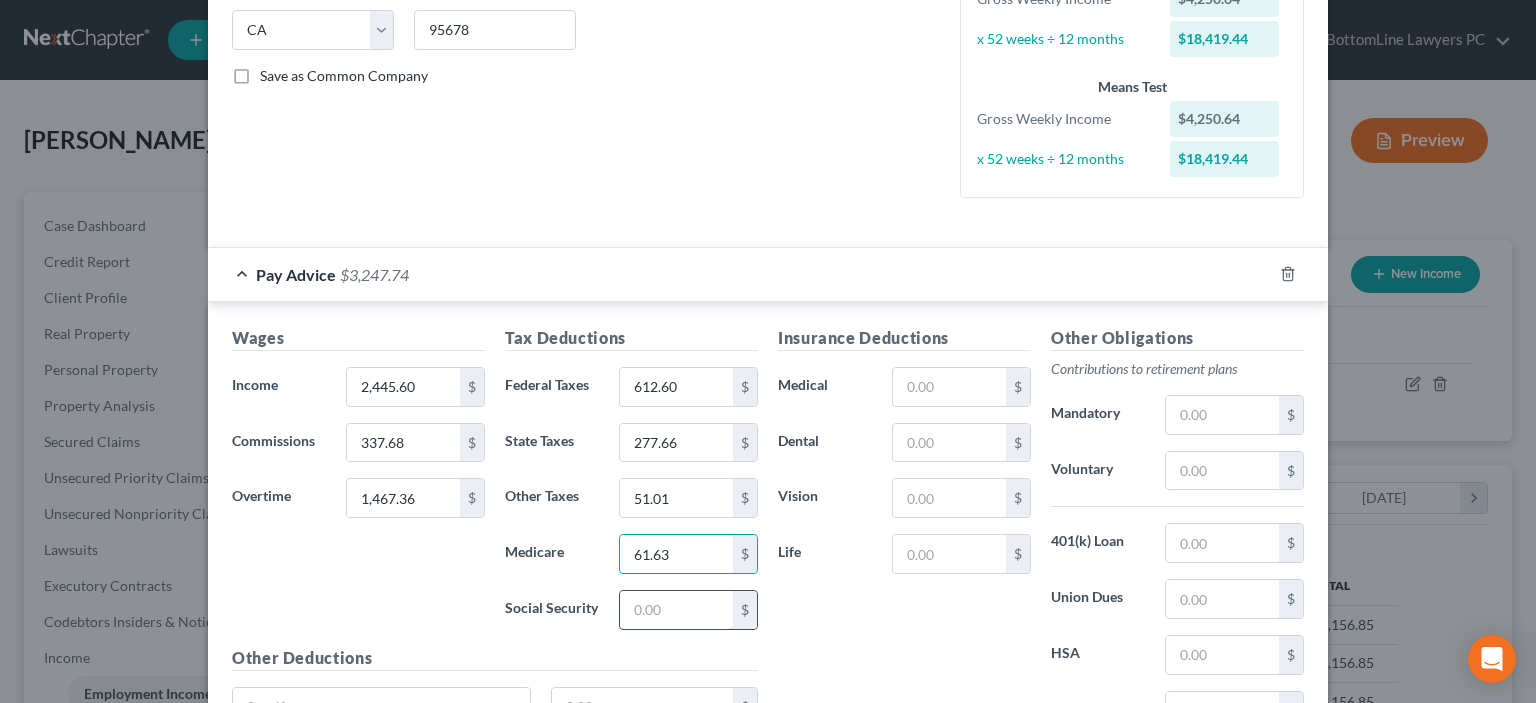 click at bounding box center [676, 610] 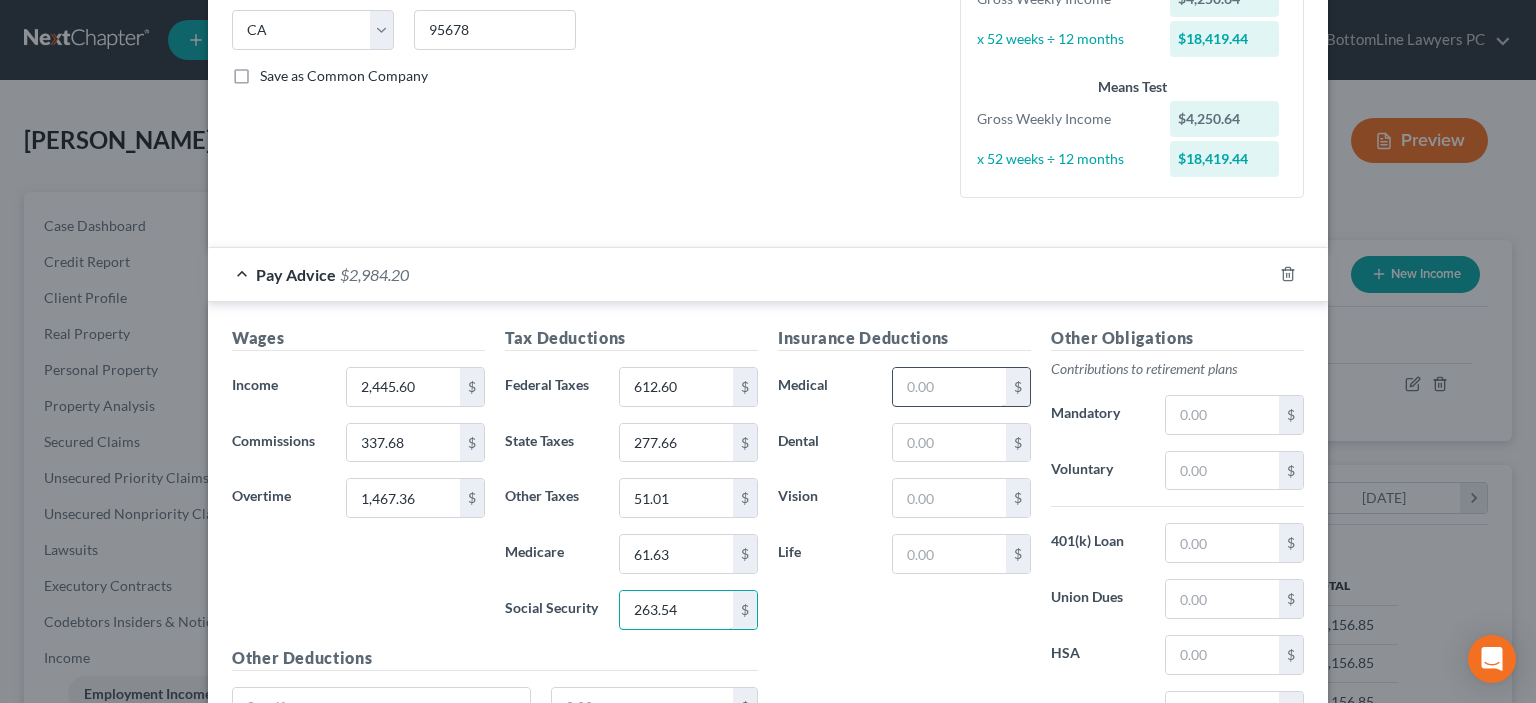 type on "263.54" 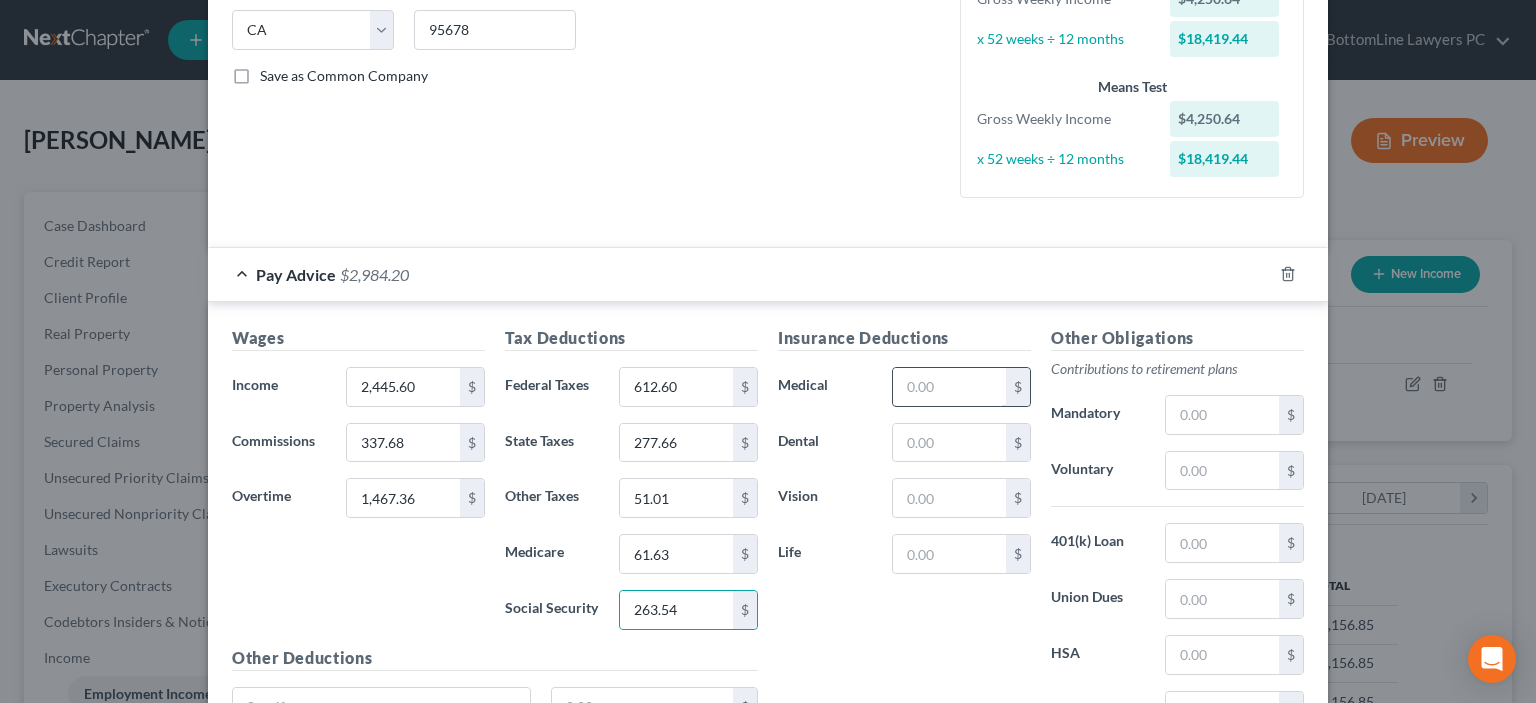 click at bounding box center (949, 387) 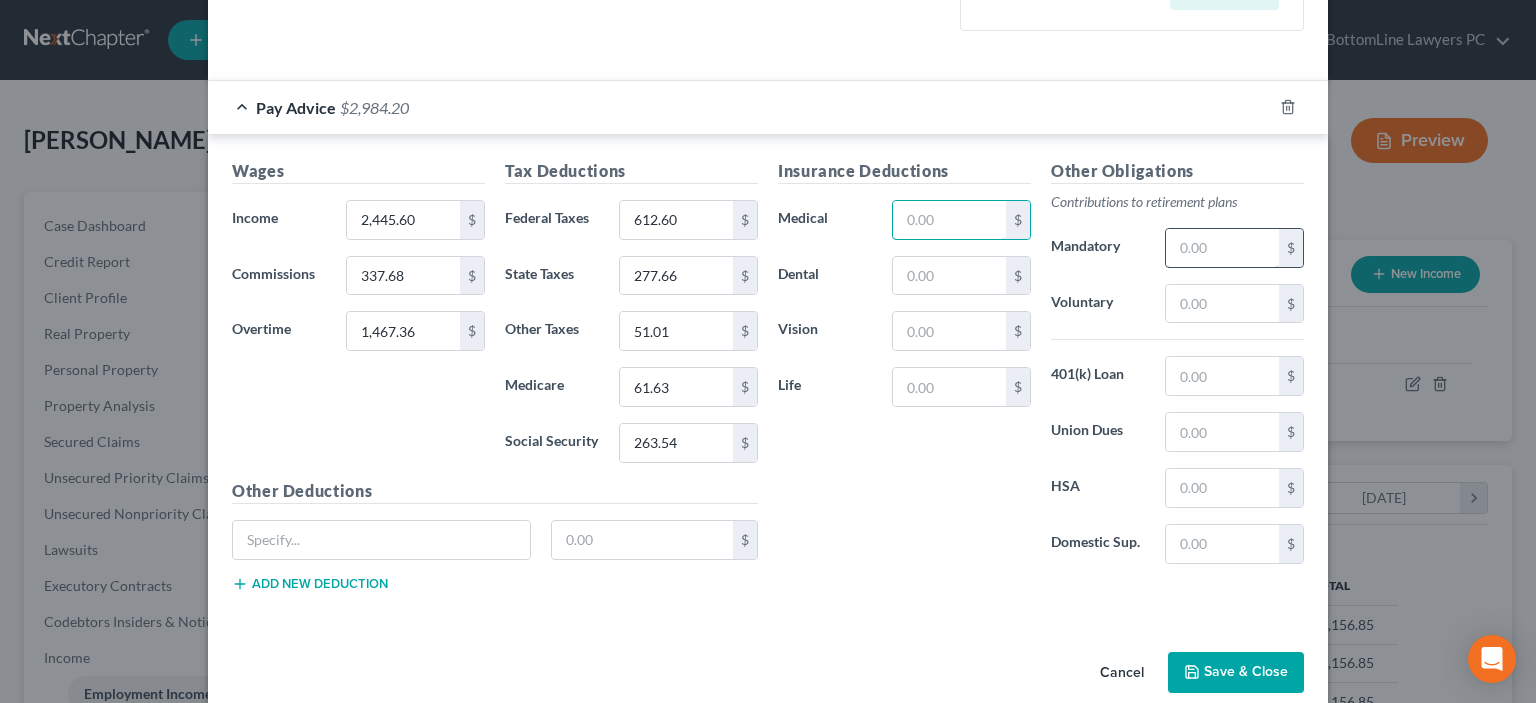scroll, scrollTop: 596, scrollLeft: 0, axis: vertical 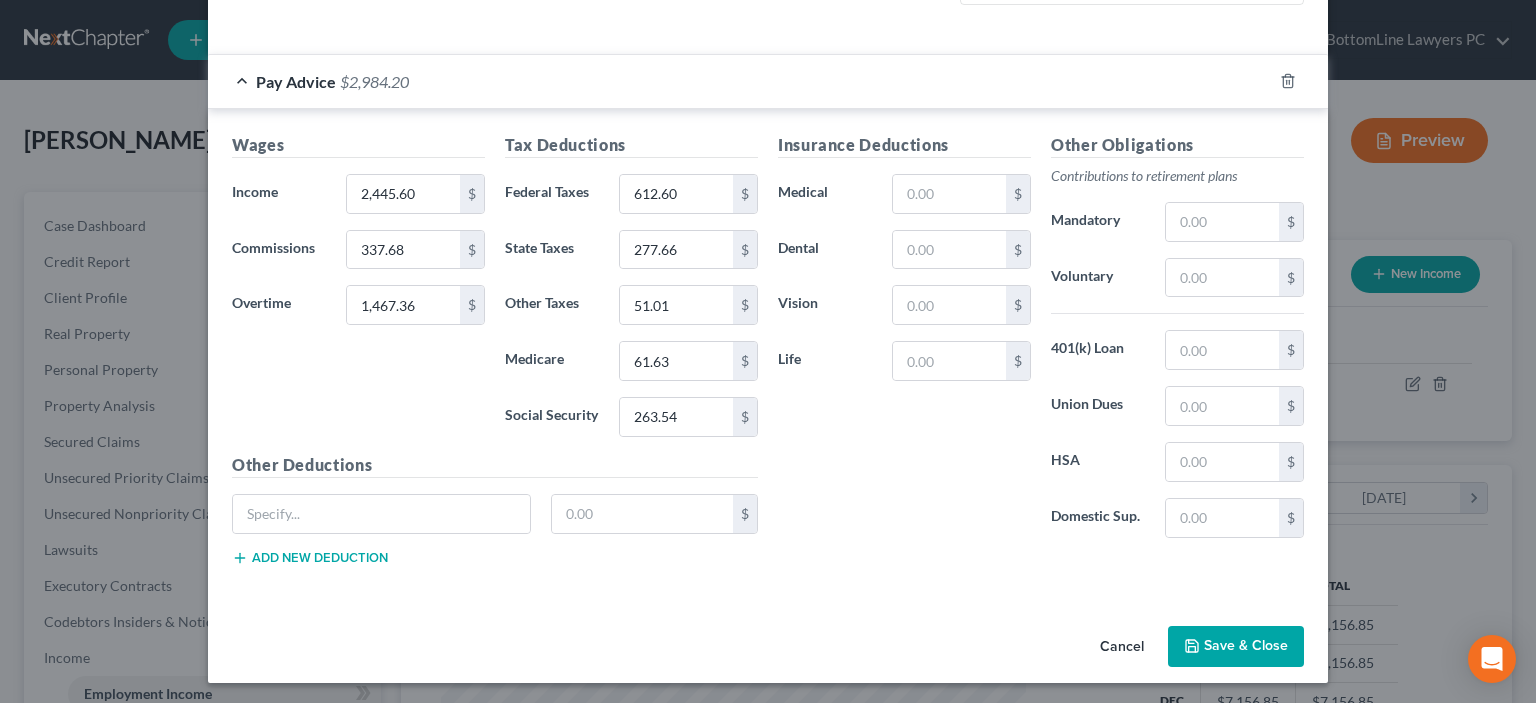 click on "Save & Close" at bounding box center [1236, 647] 